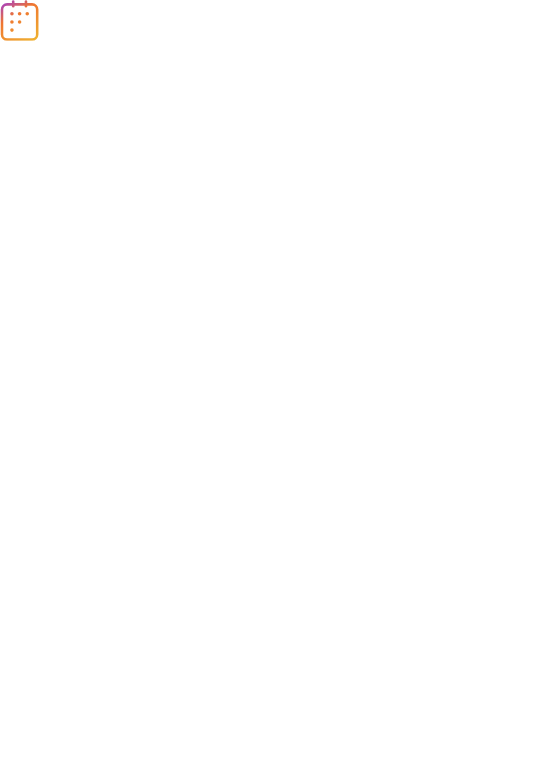 scroll, scrollTop: 0, scrollLeft: 0, axis: both 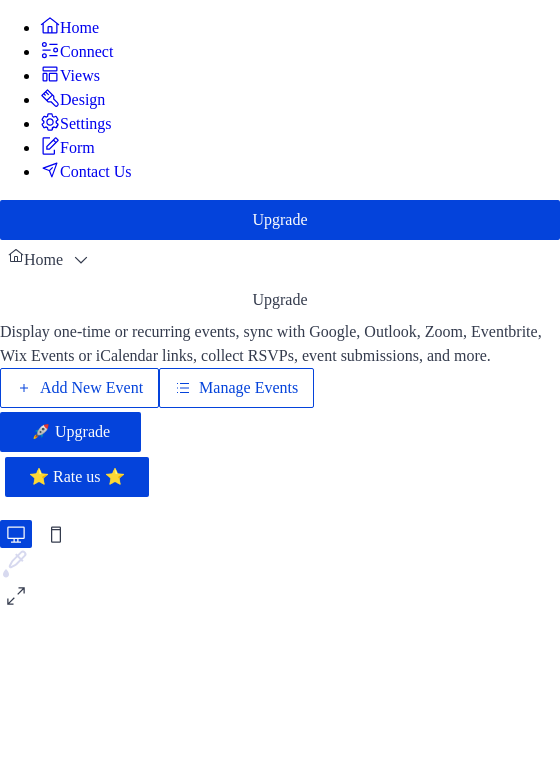 click on "Manage Events" at bounding box center [248, 388] 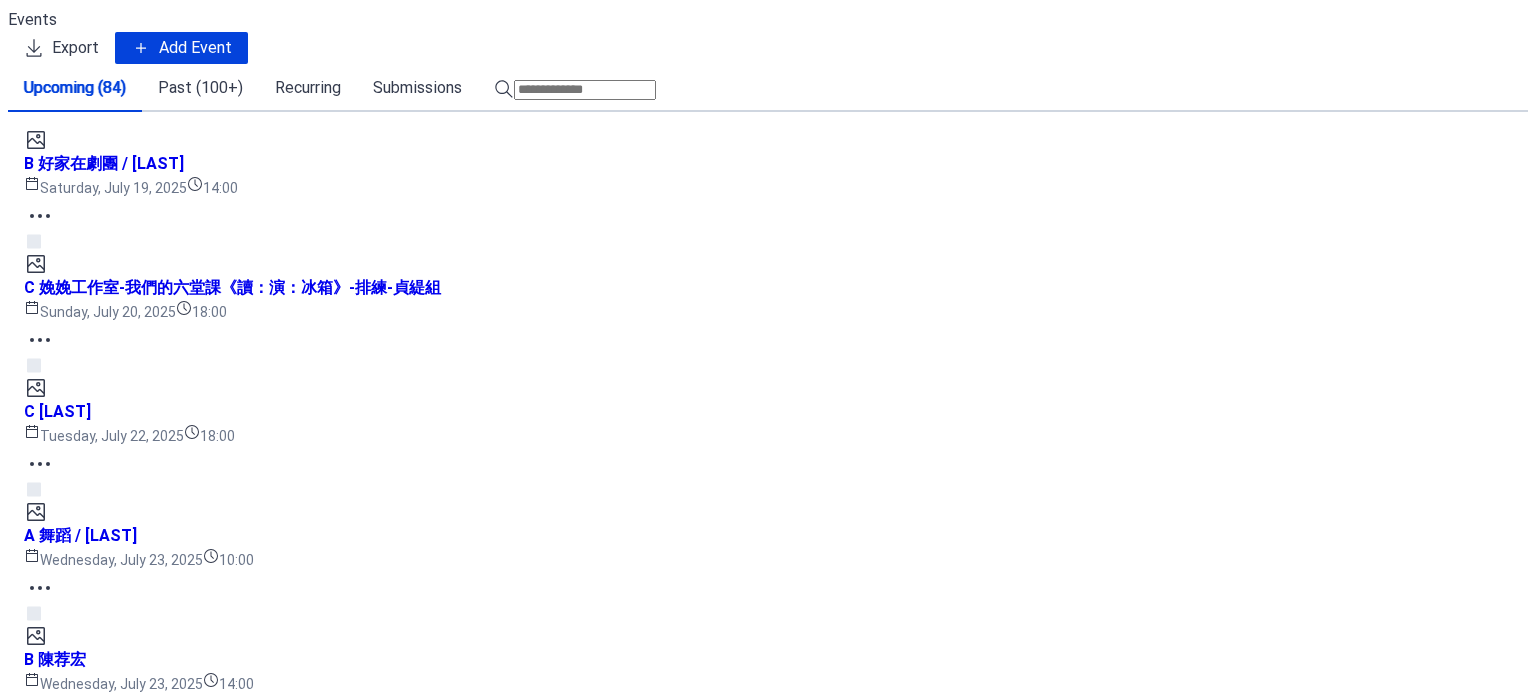 scroll, scrollTop: 0, scrollLeft: 0, axis: both 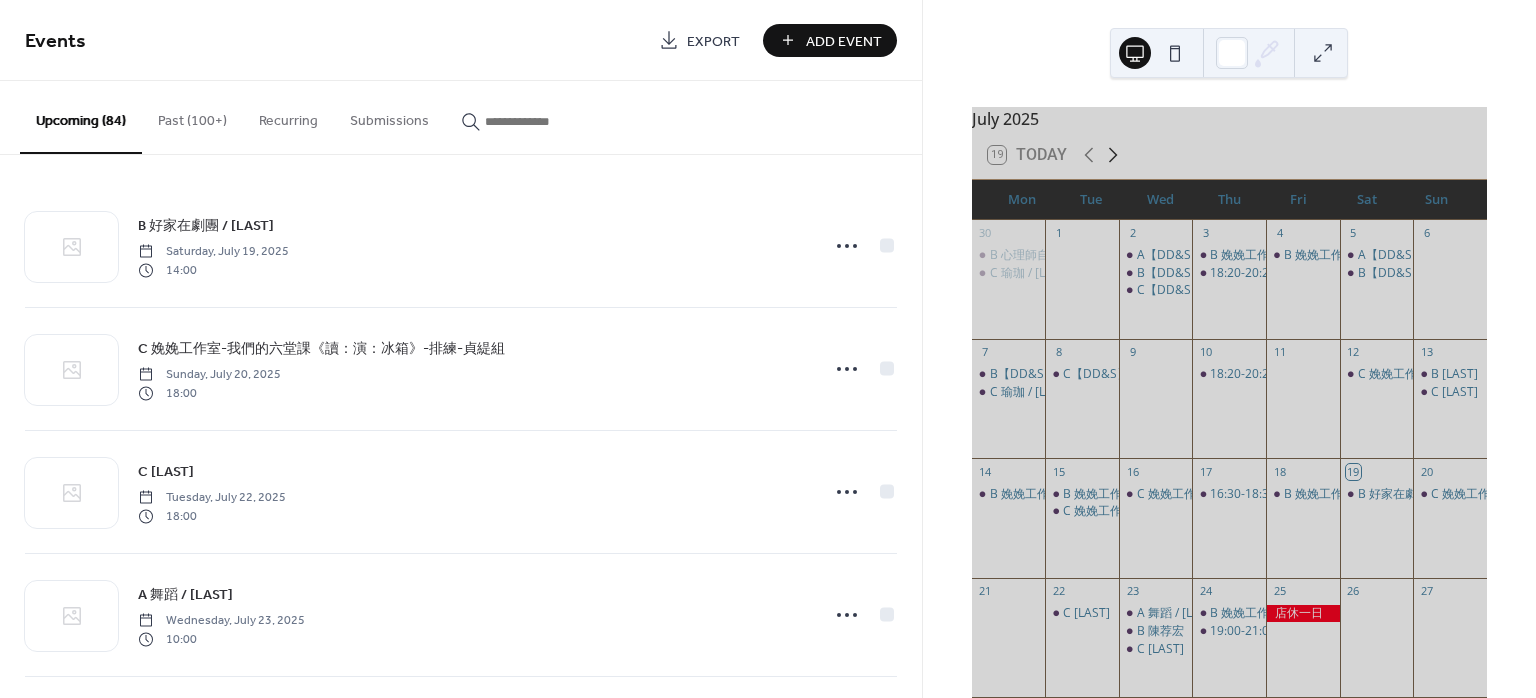 click 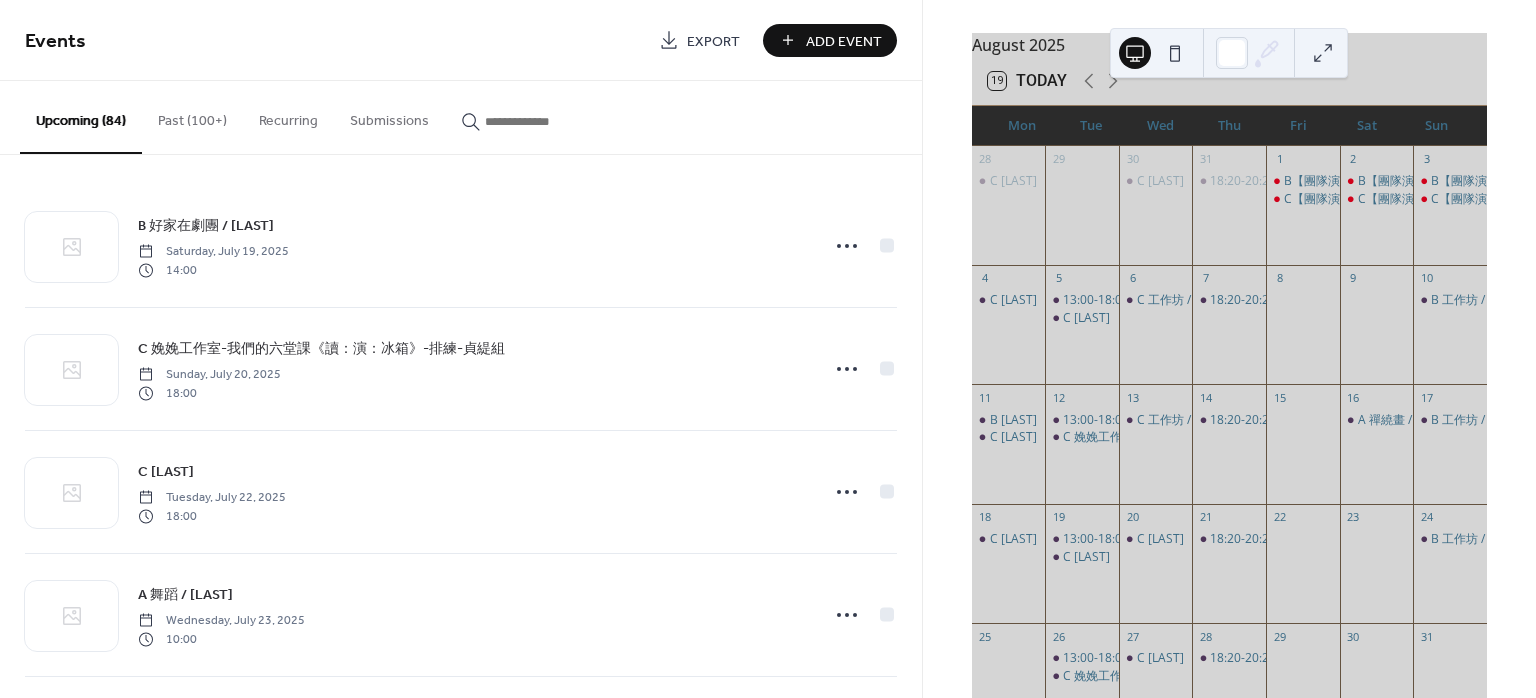 scroll, scrollTop: 133, scrollLeft: 0, axis: vertical 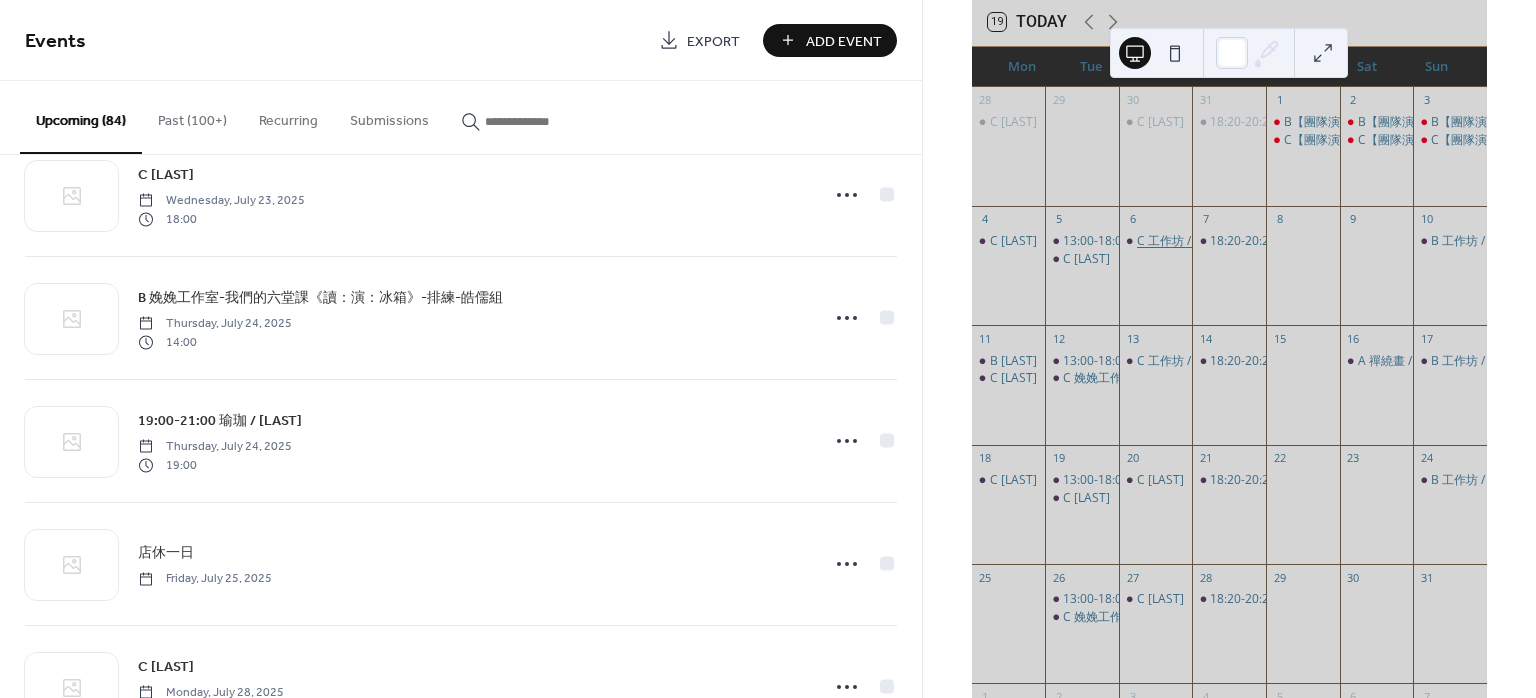 click on "C 工作坊 / 林英杰" at bounding box center (1183, 241) 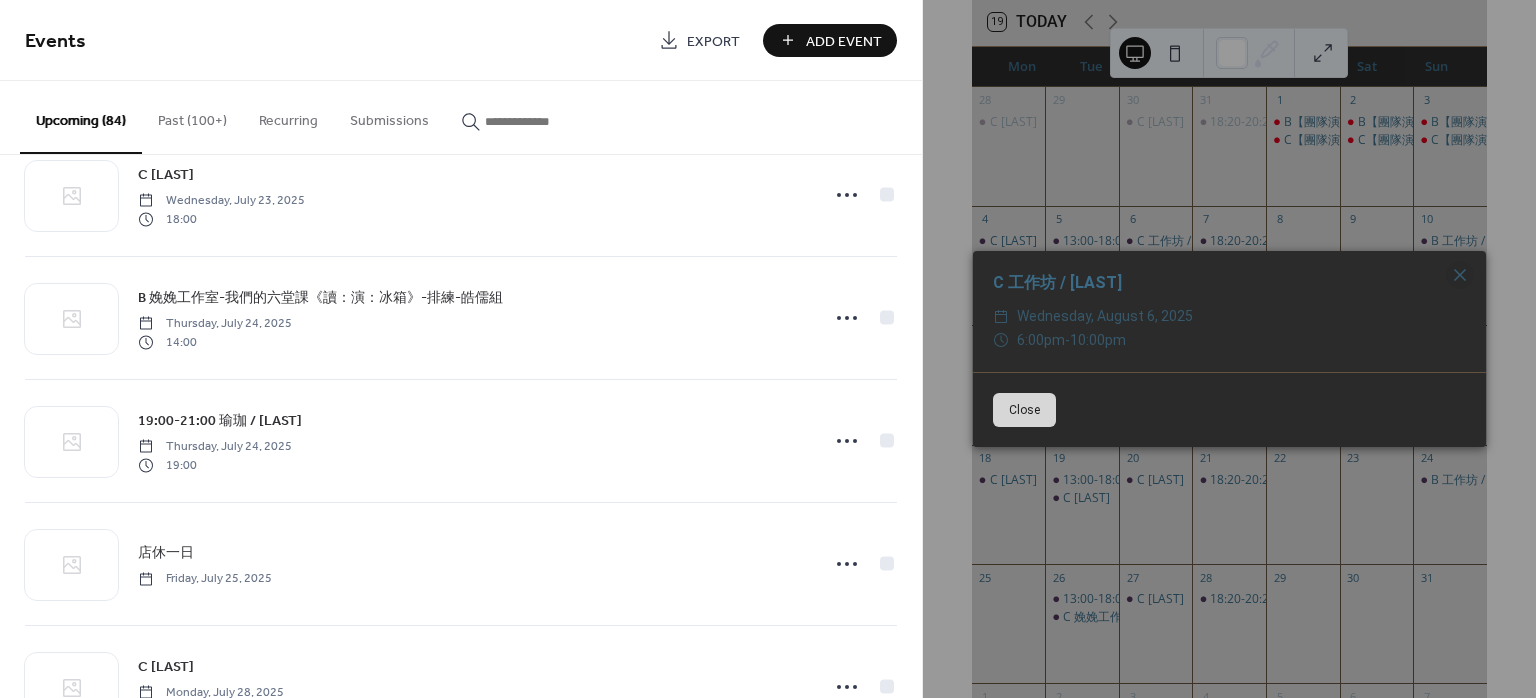 click on "Close" at bounding box center [1024, 410] 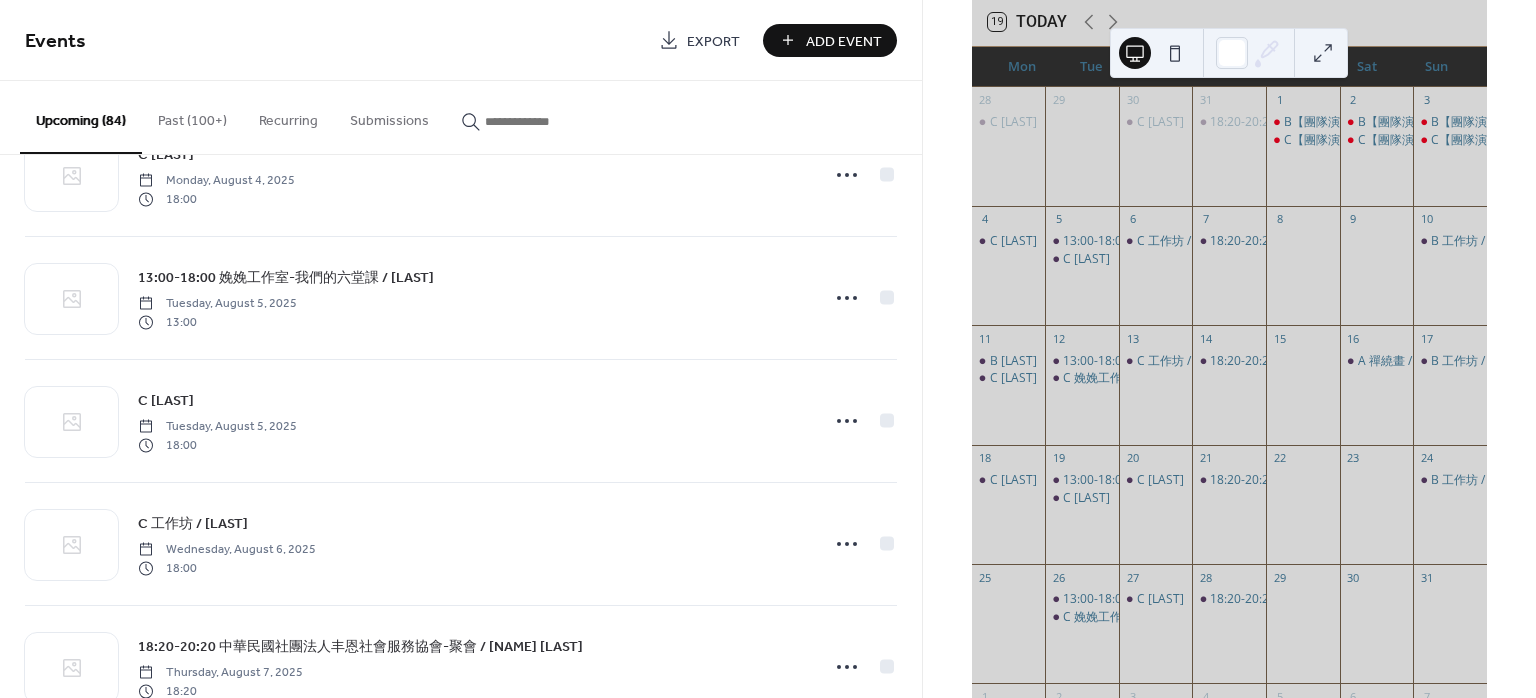 scroll, scrollTop: 2533, scrollLeft: 0, axis: vertical 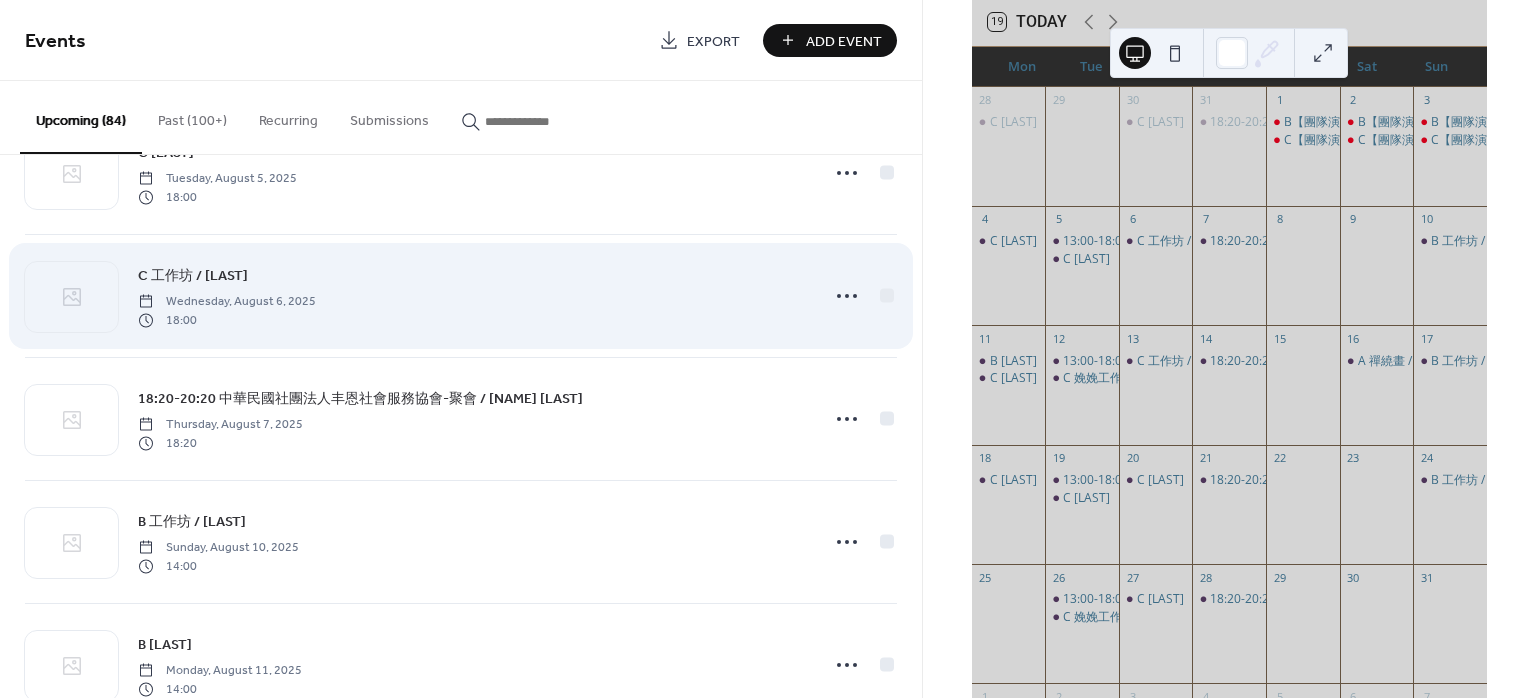 click on "C 工作坊 / 林英杰" at bounding box center [193, 276] 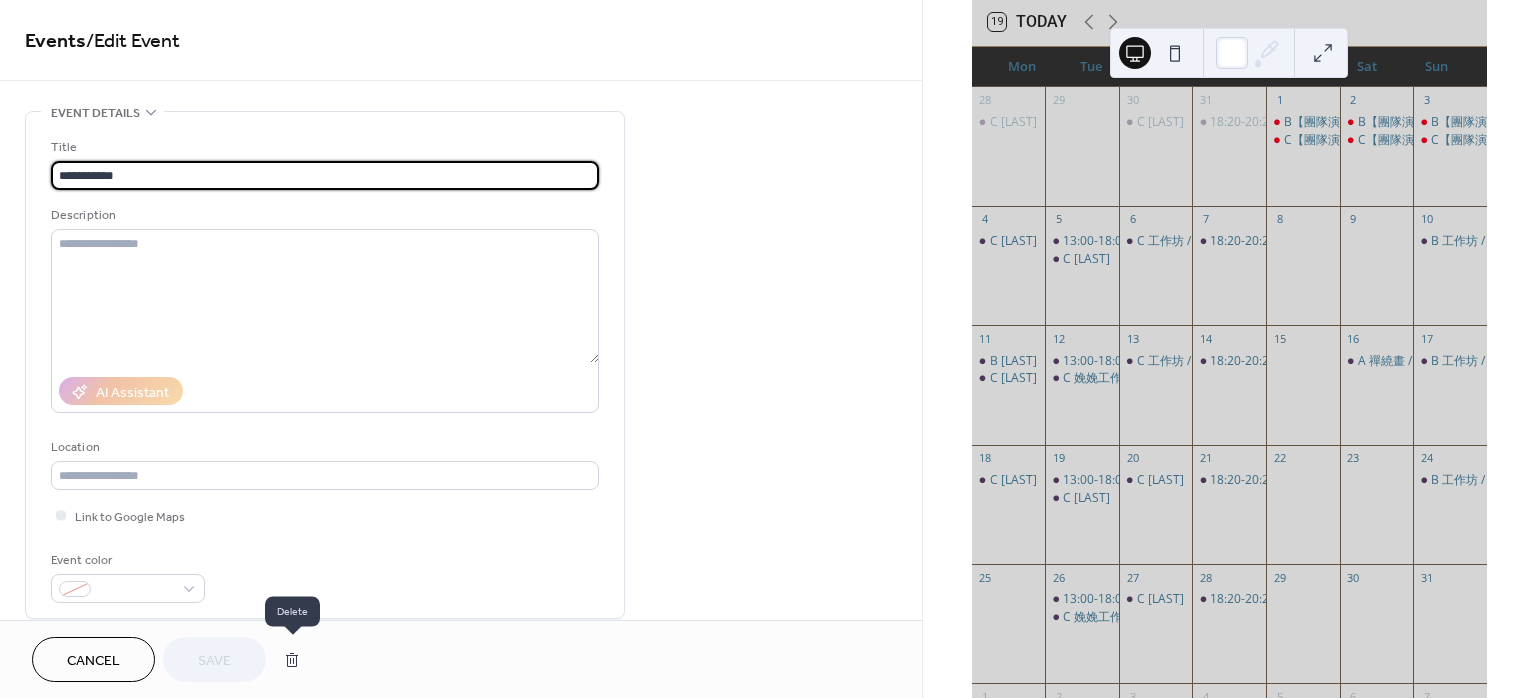 click at bounding box center [292, 660] 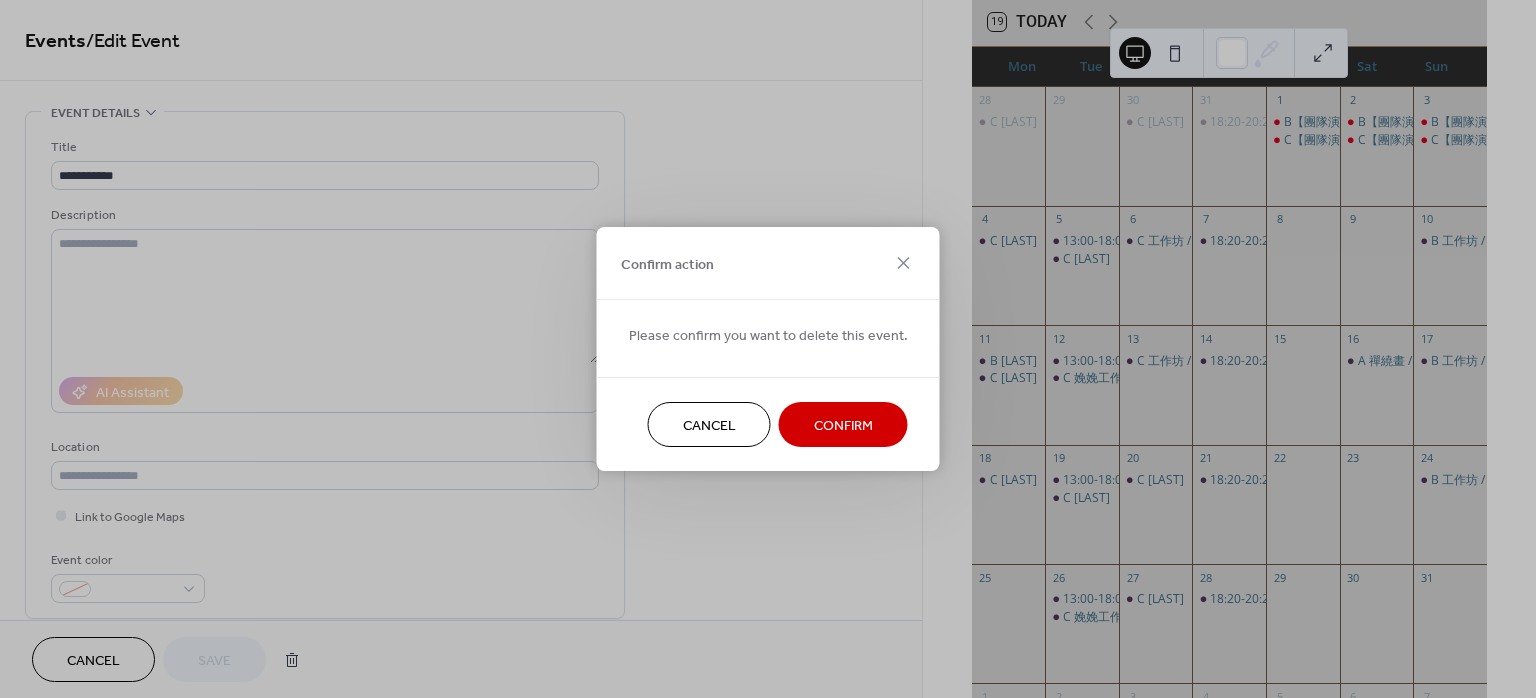 click on "Confirm" at bounding box center [843, 426] 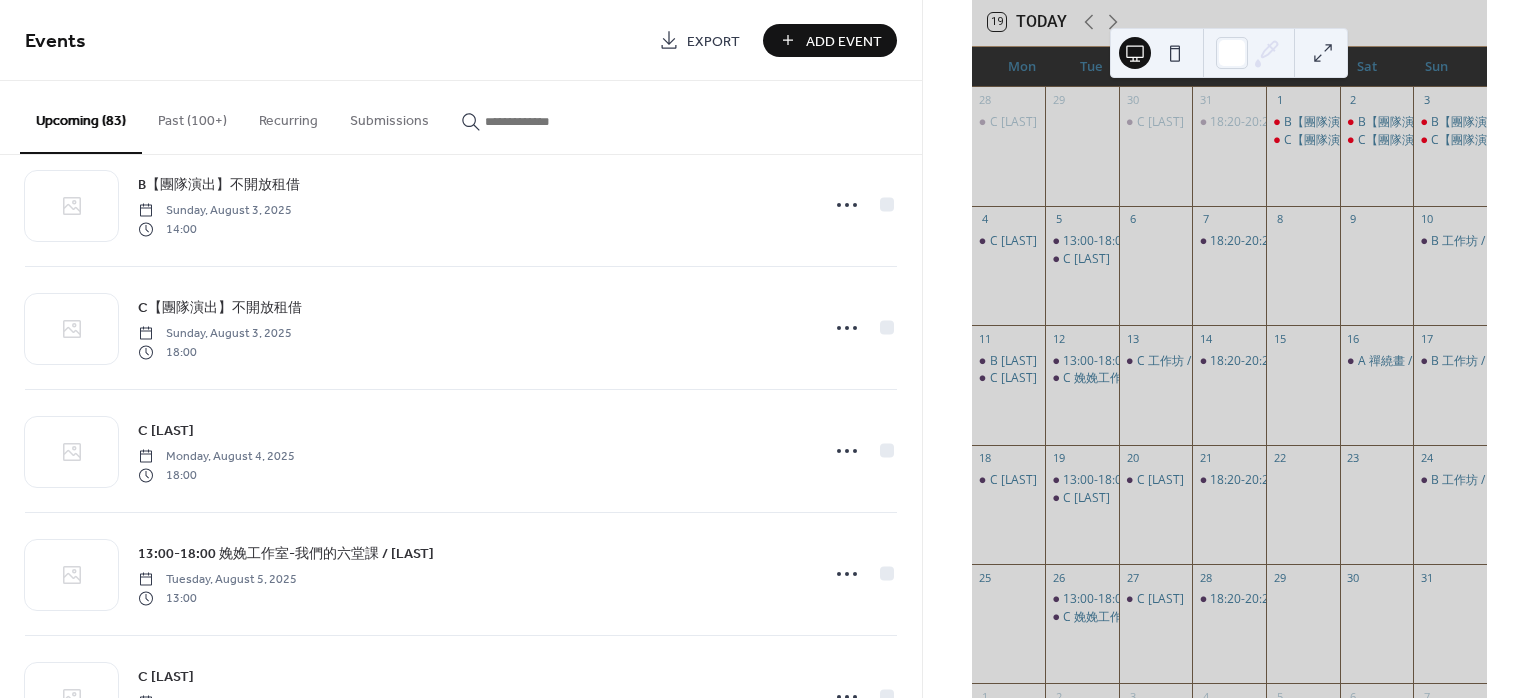 scroll, scrollTop: 2533, scrollLeft: 0, axis: vertical 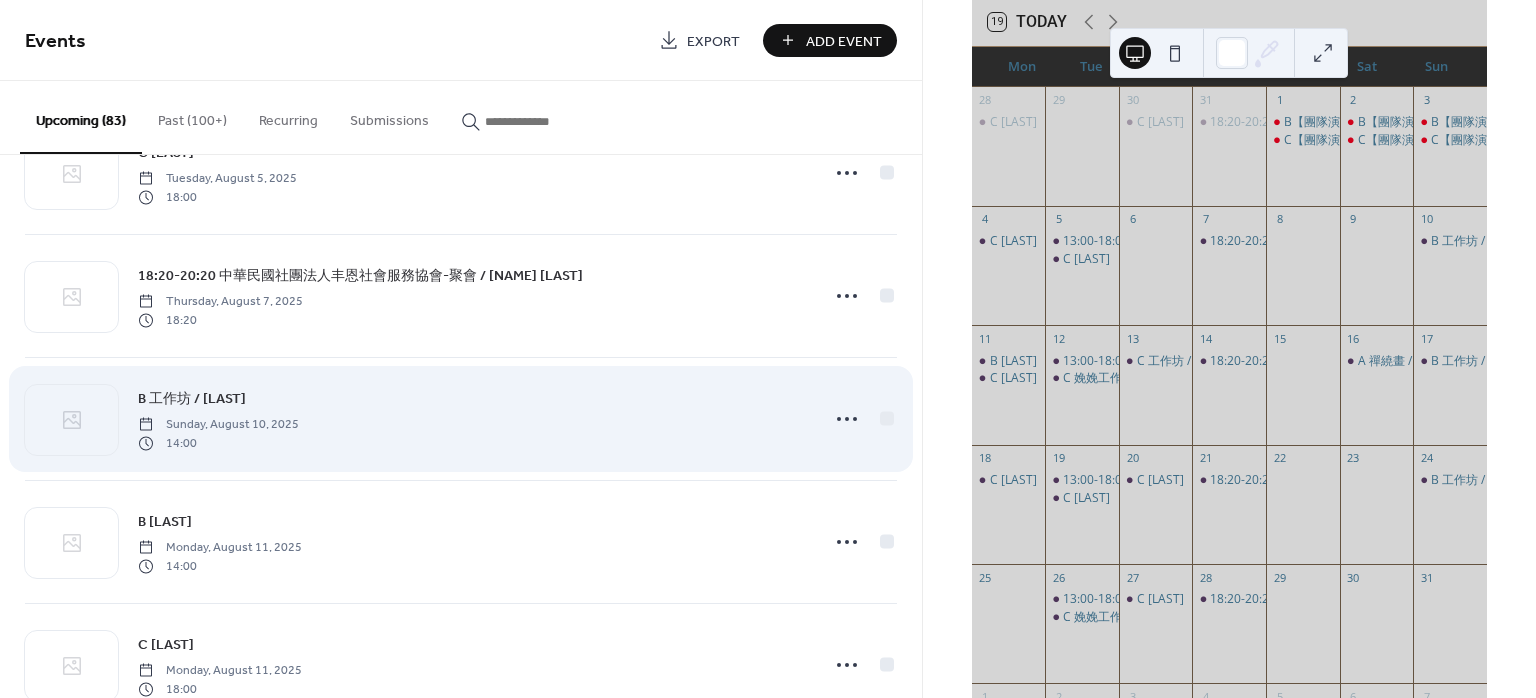 click on "B 工作坊 / 林英杰" at bounding box center (192, 399) 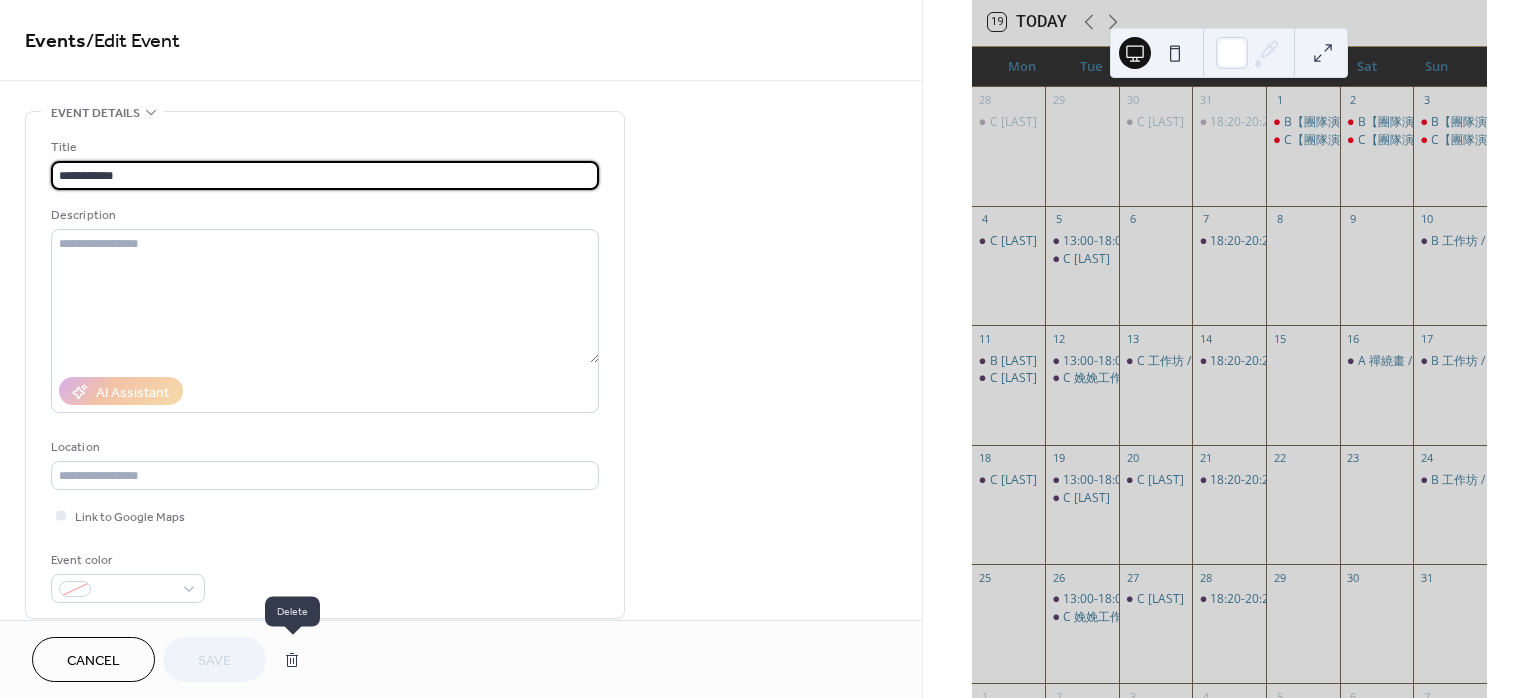 click at bounding box center [292, 660] 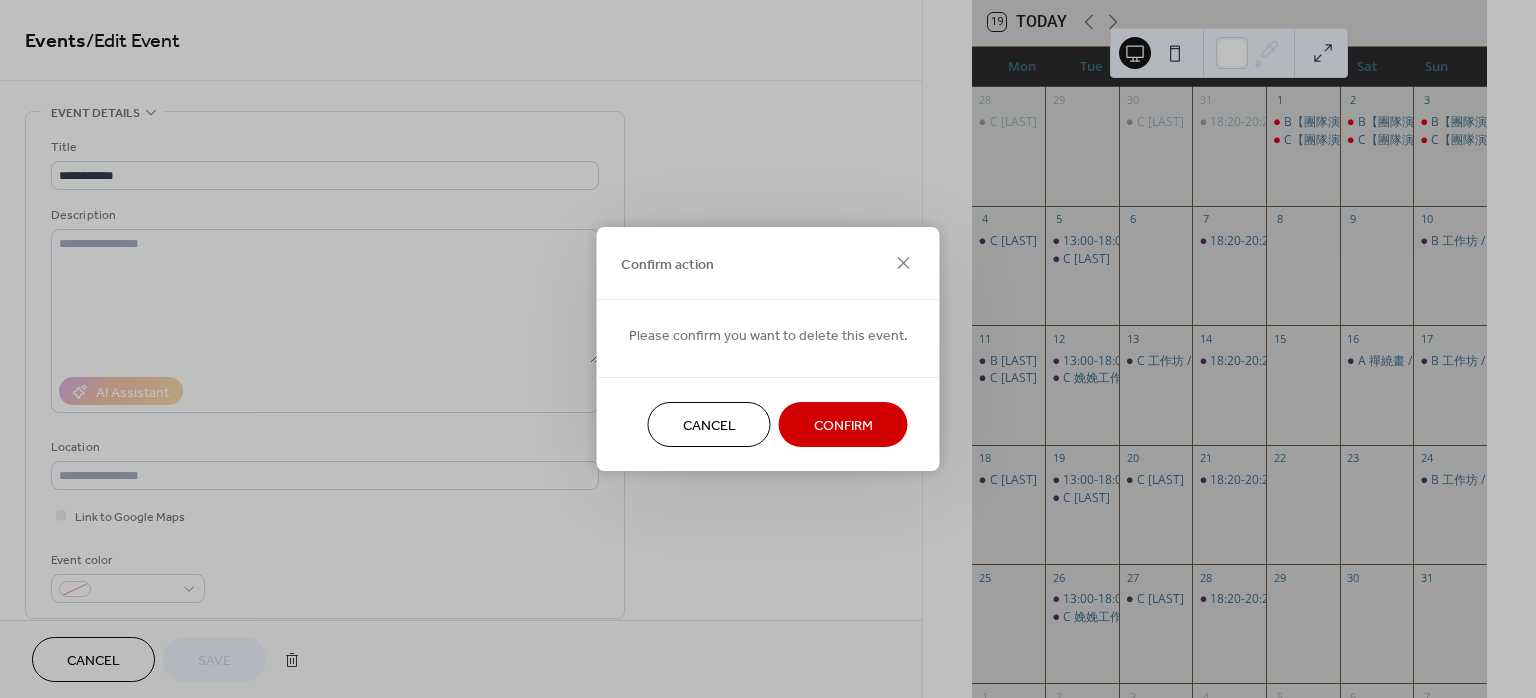 click on "Confirm" at bounding box center (843, 426) 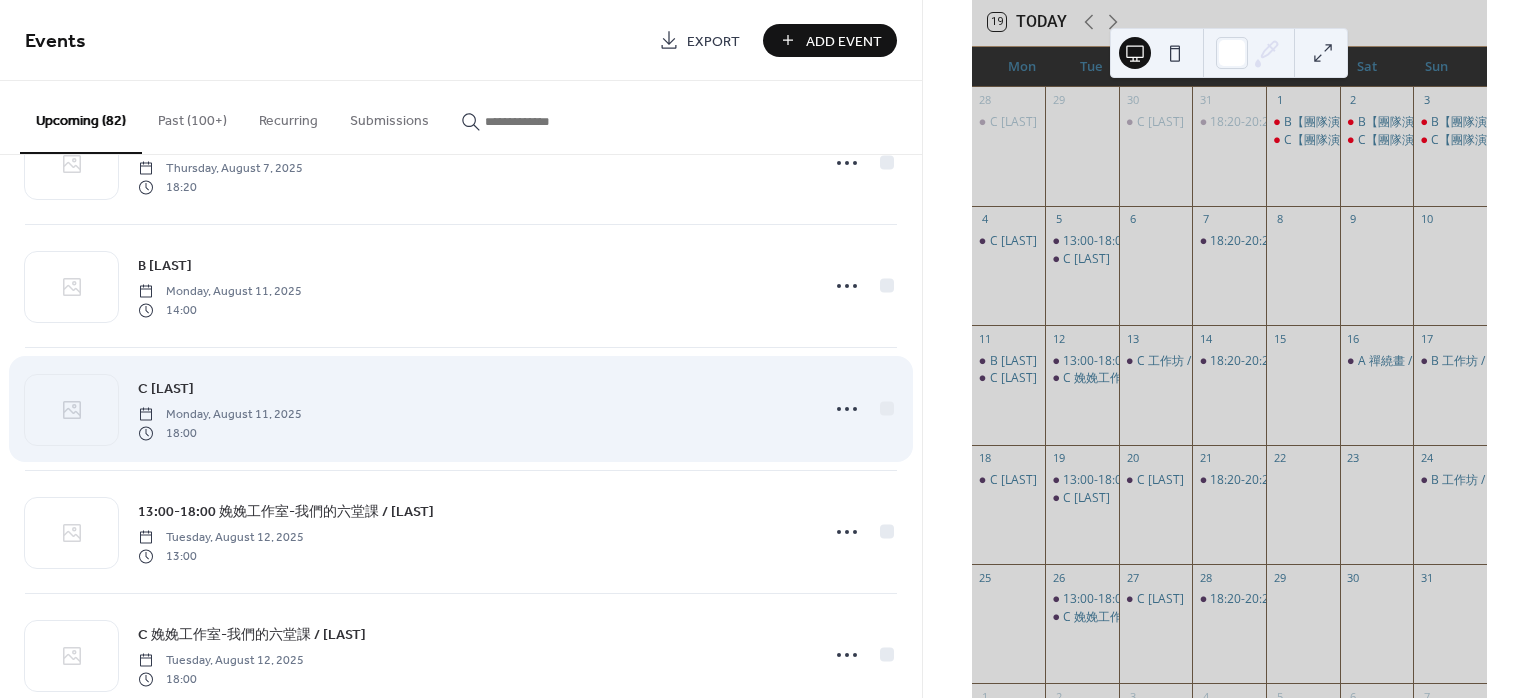 scroll, scrollTop: 2933, scrollLeft: 0, axis: vertical 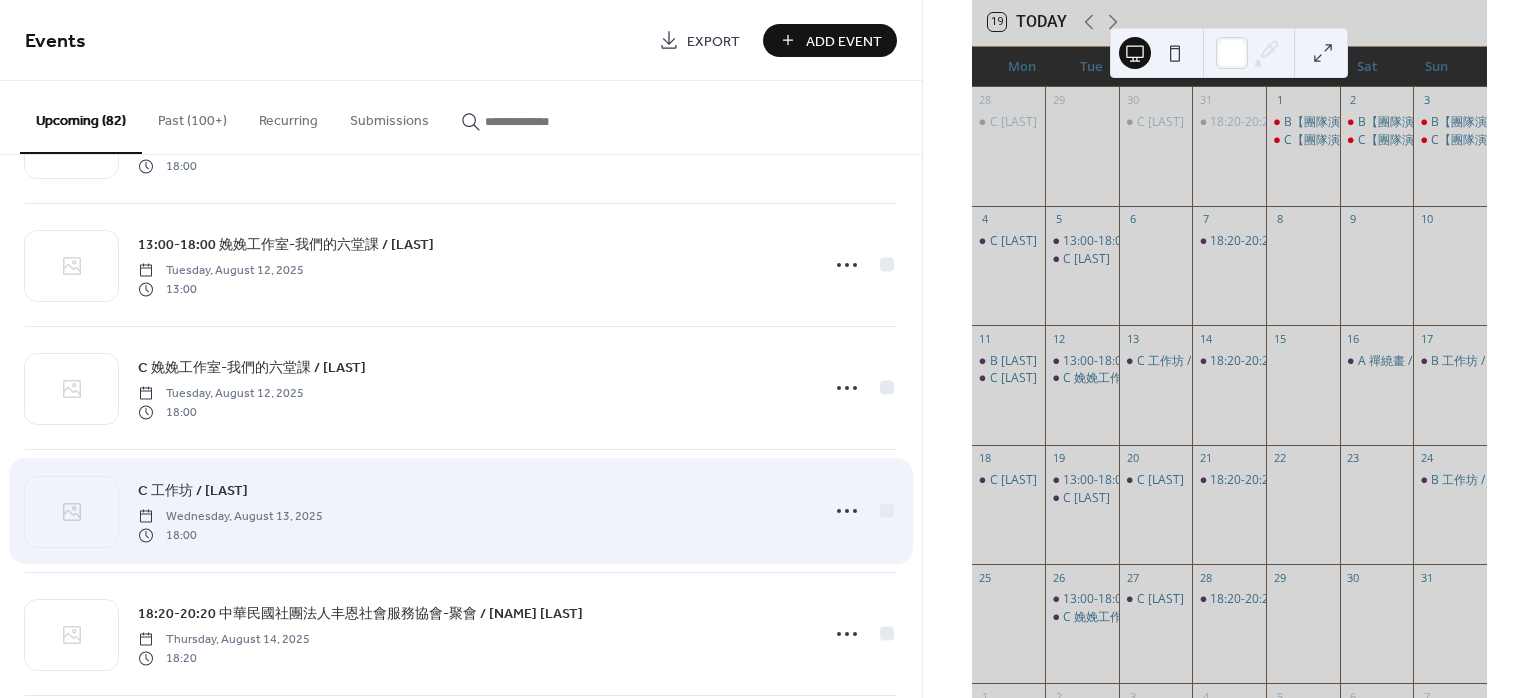 click on "C 工作坊 / 林英杰" at bounding box center (193, 490) 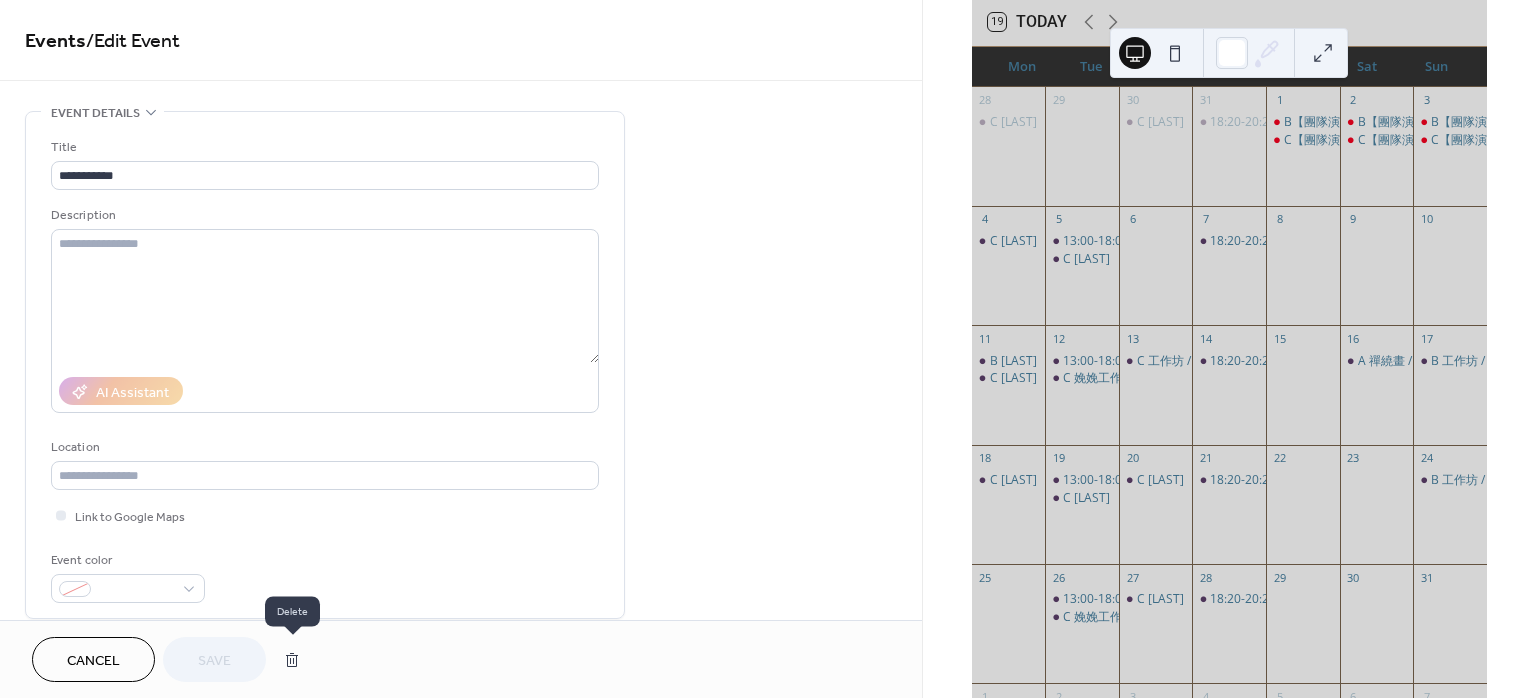 click at bounding box center [292, 660] 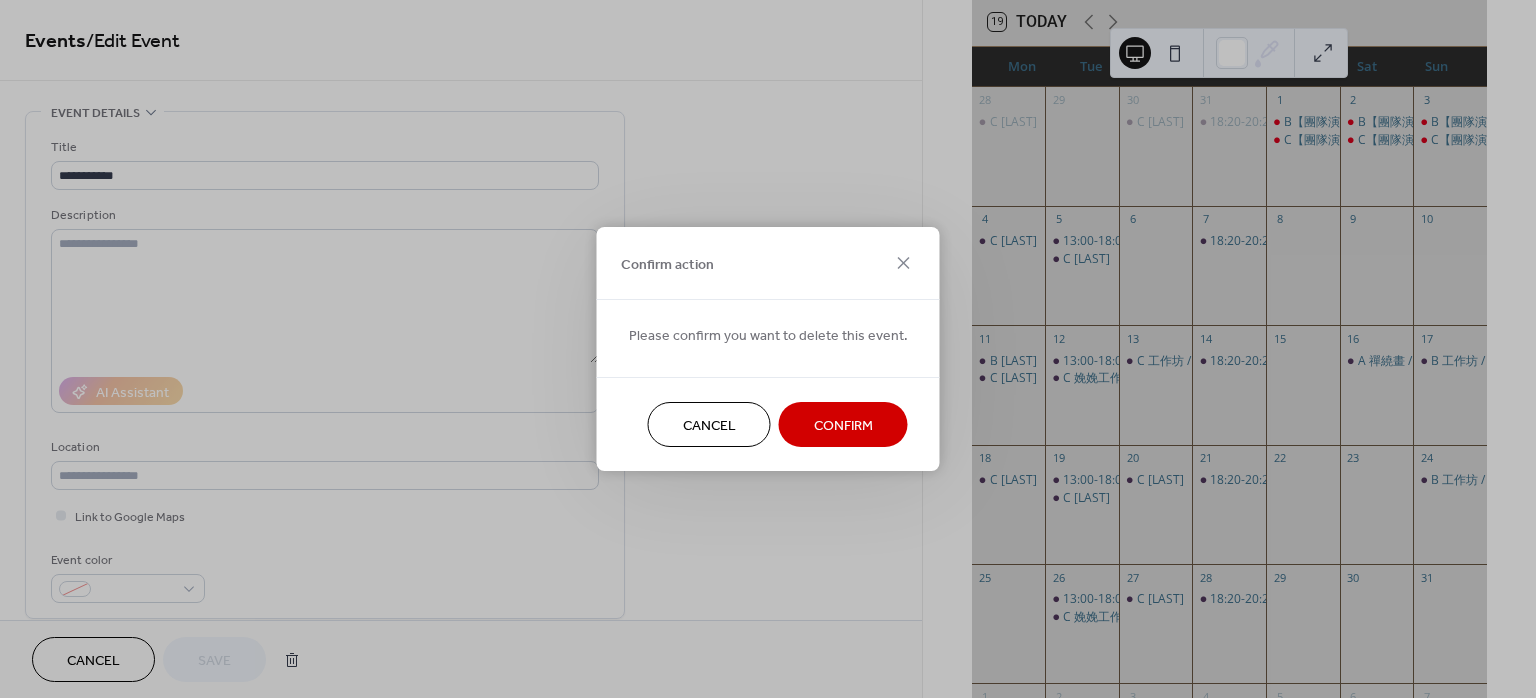 click on "Confirm" at bounding box center [843, 426] 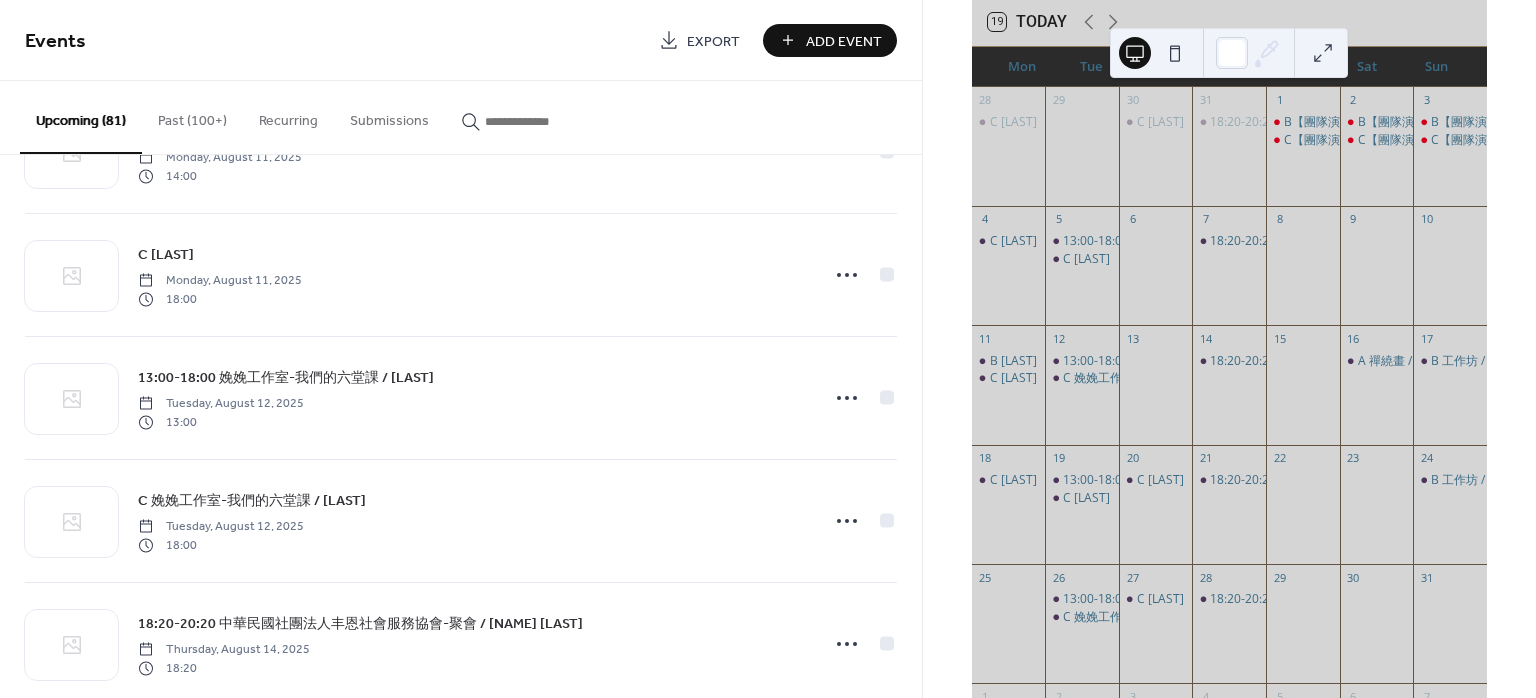 scroll, scrollTop: 3202, scrollLeft: 0, axis: vertical 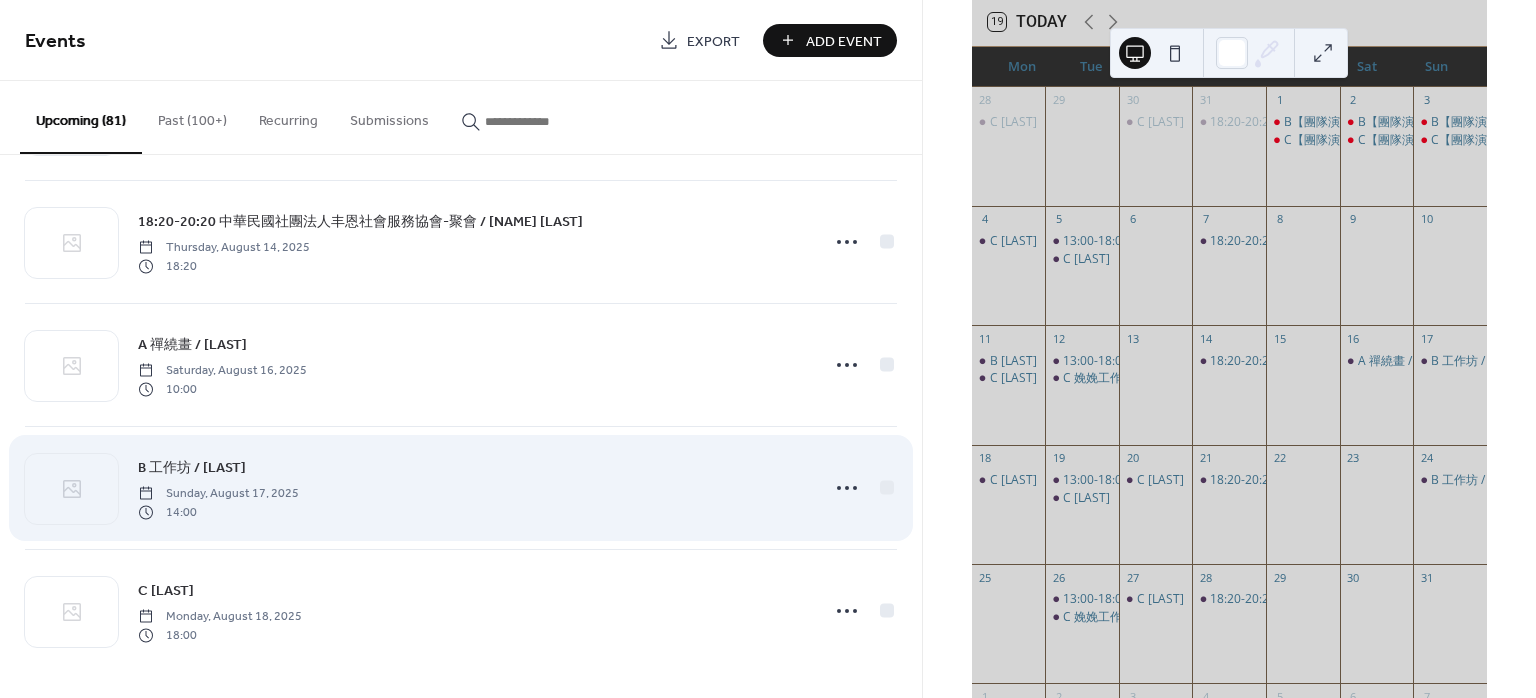 click on "B 工作坊 / 林英杰" at bounding box center [192, 468] 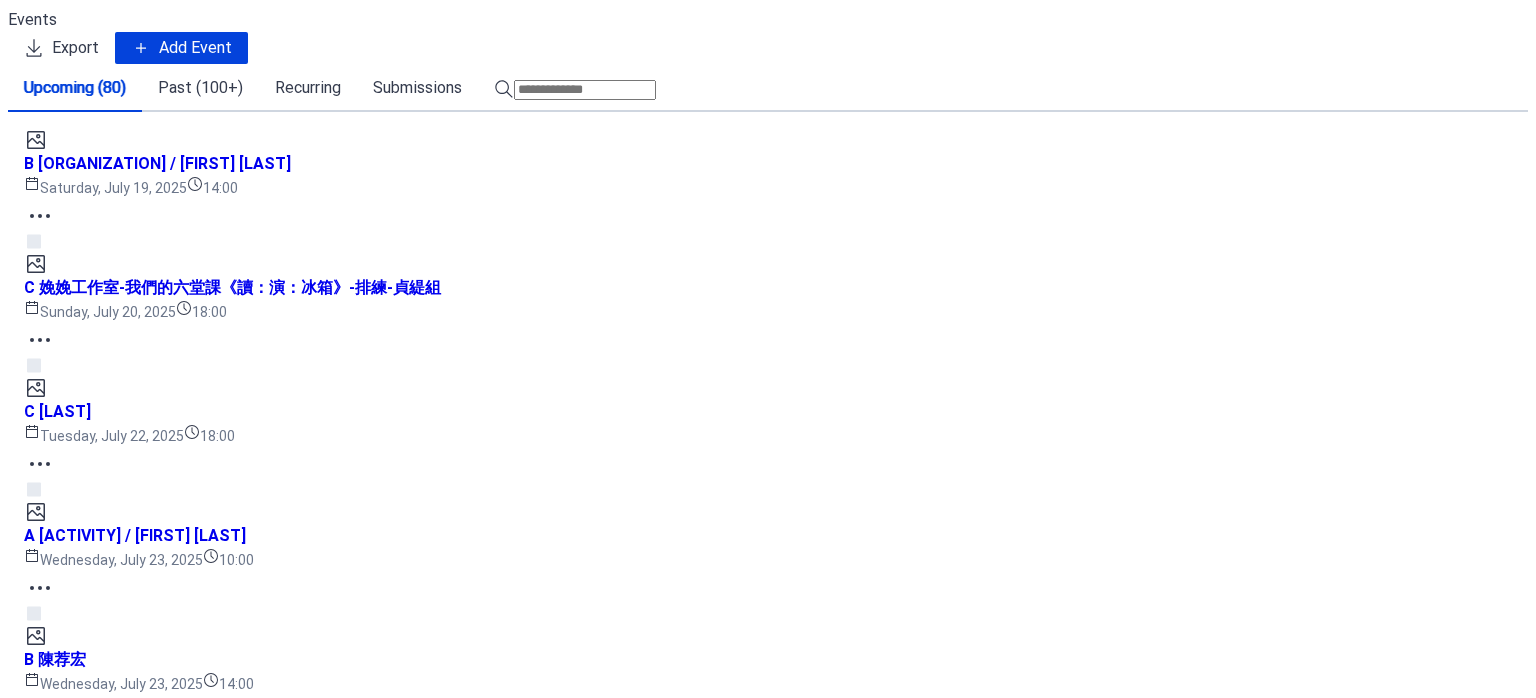 scroll, scrollTop: 0, scrollLeft: 0, axis: both 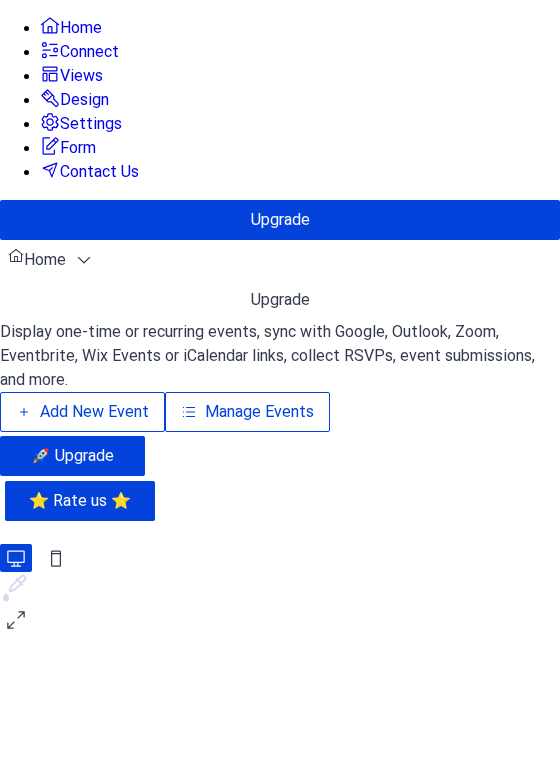 click on "Manage Events" at bounding box center [259, 412] 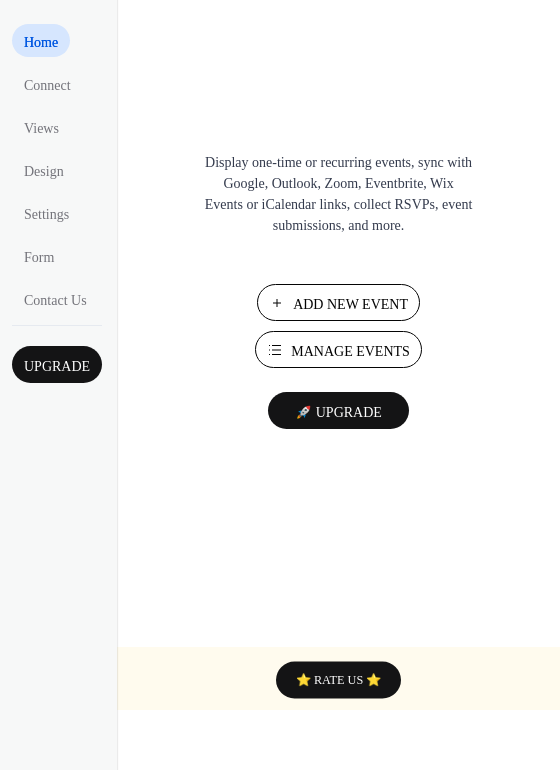 click on "Manage Events" at bounding box center (350, 351) 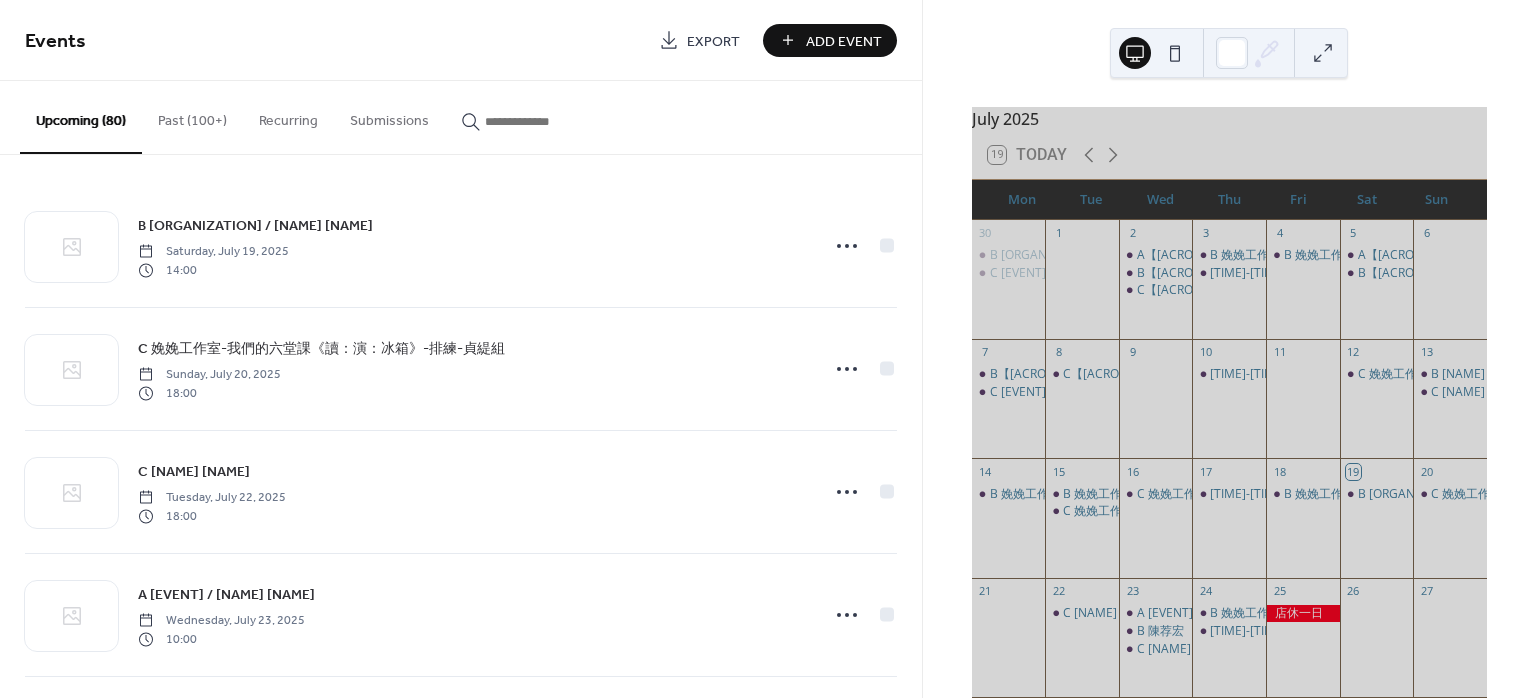 scroll, scrollTop: 0, scrollLeft: 0, axis: both 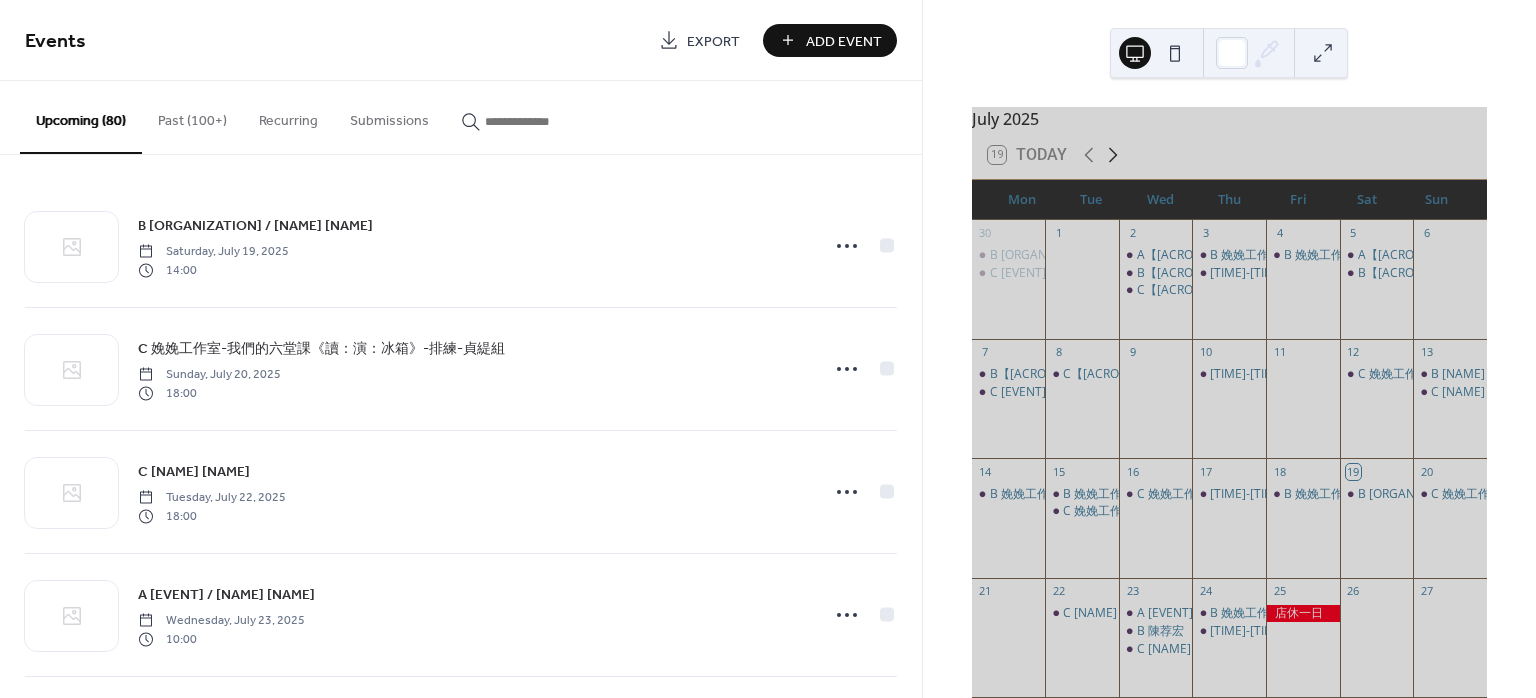 click 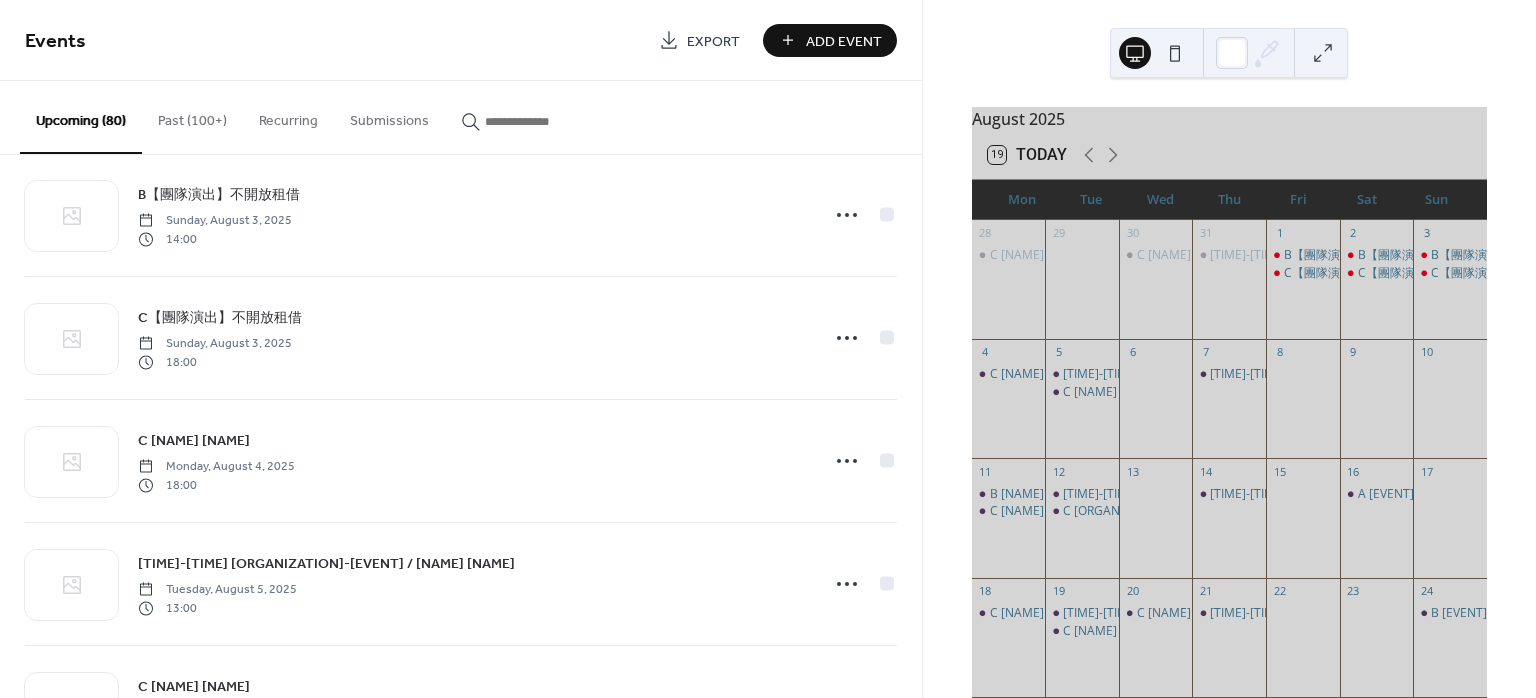 scroll, scrollTop: 2000, scrollLeft: 0, axis: vertical 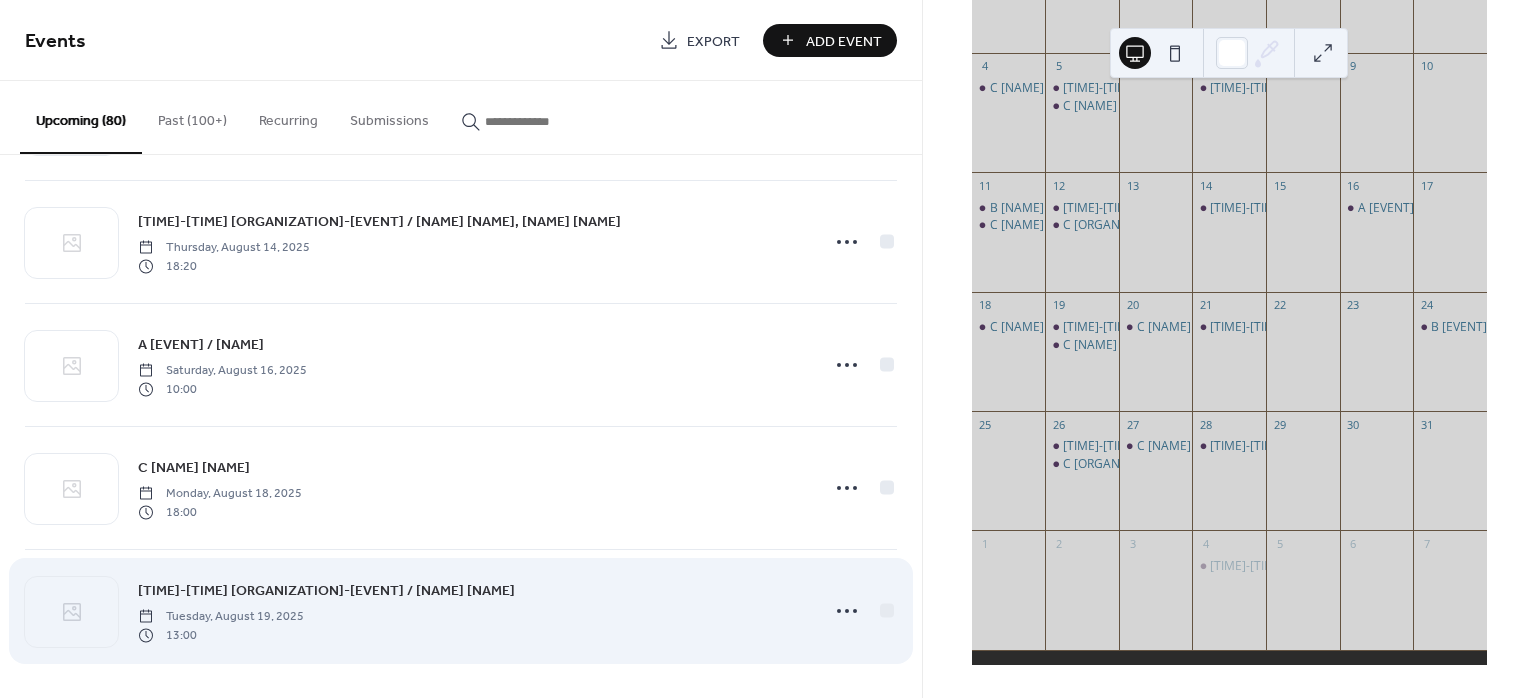 click on "13:00-18:00 娩娩工作室-我們的六堂課 / 賴玟君 Tuesday, August 19, 2025 13:00" at bounding box center (472, 611) 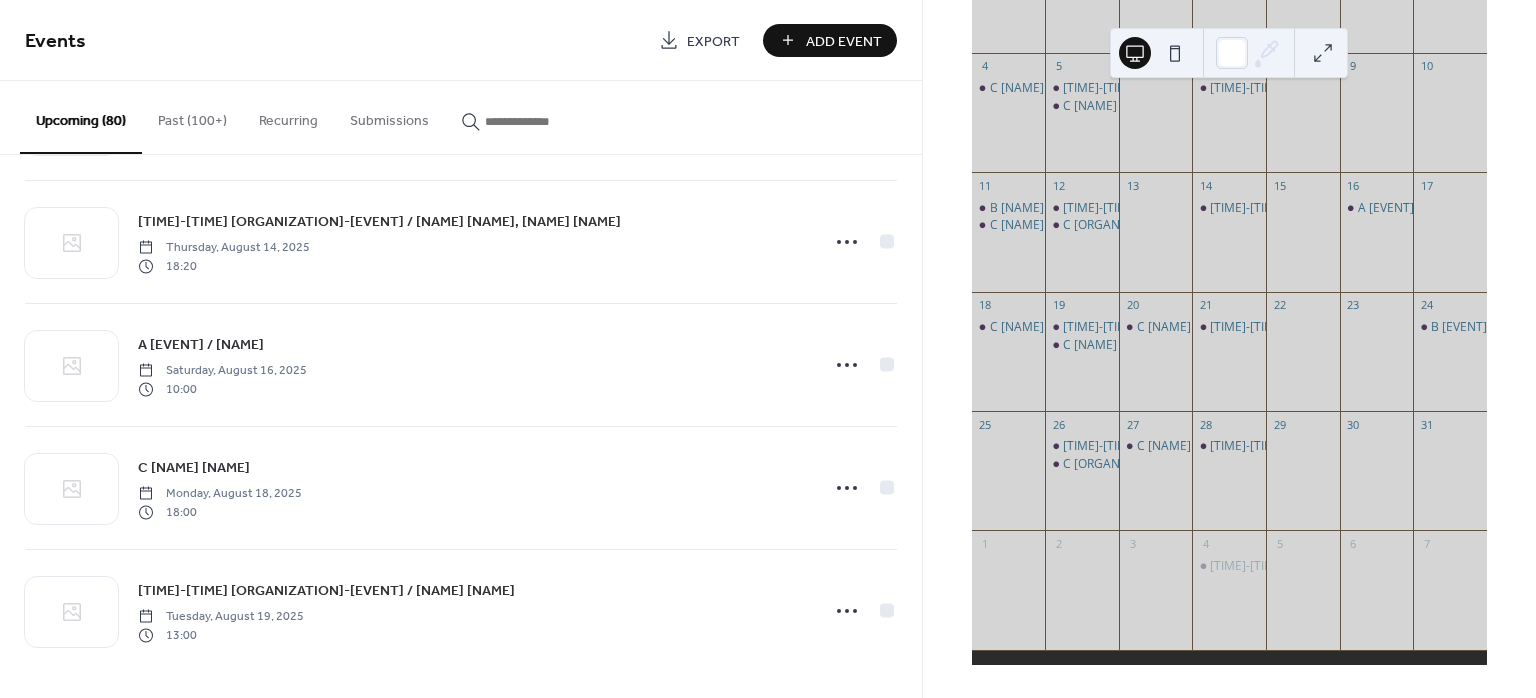 click on "Past (100+)" at bounding box center (192, 116) 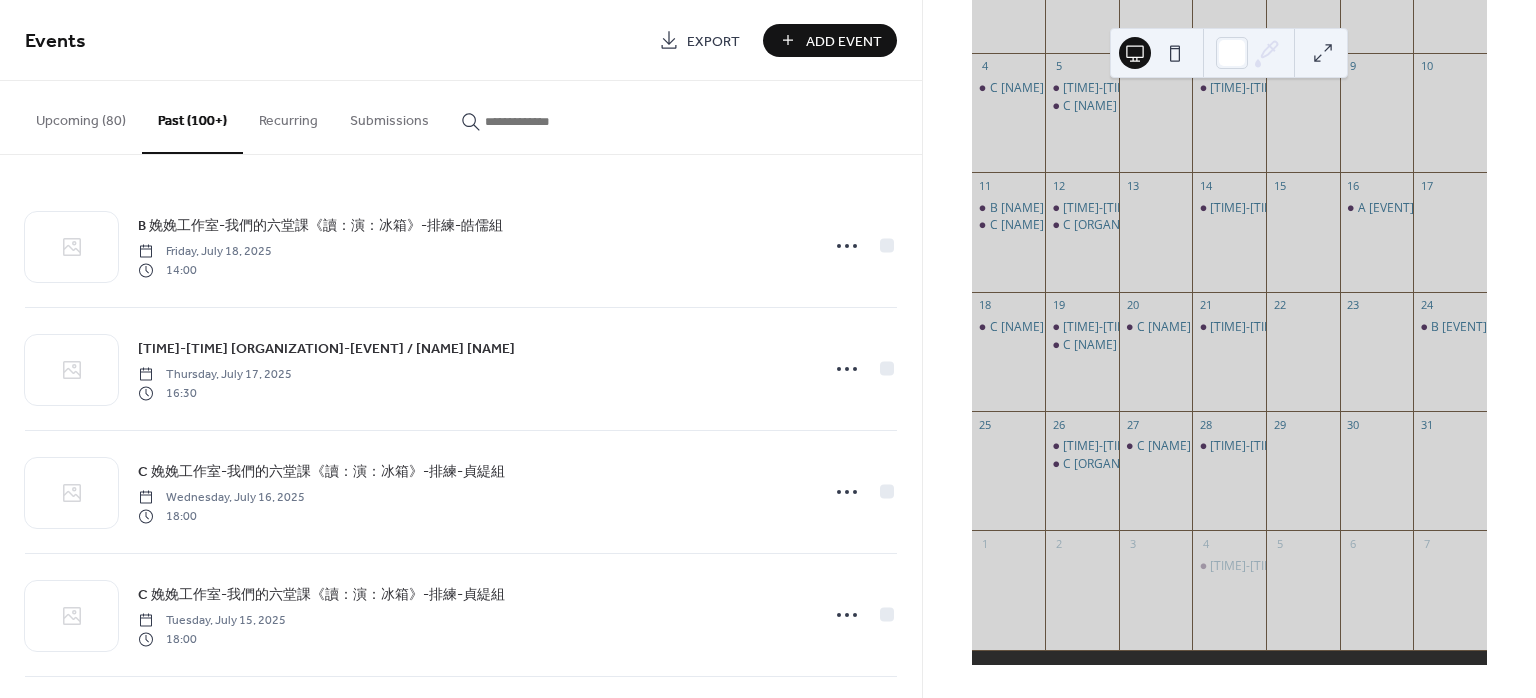 click on "Upcoming (80)" at bounding box center [81, 116] 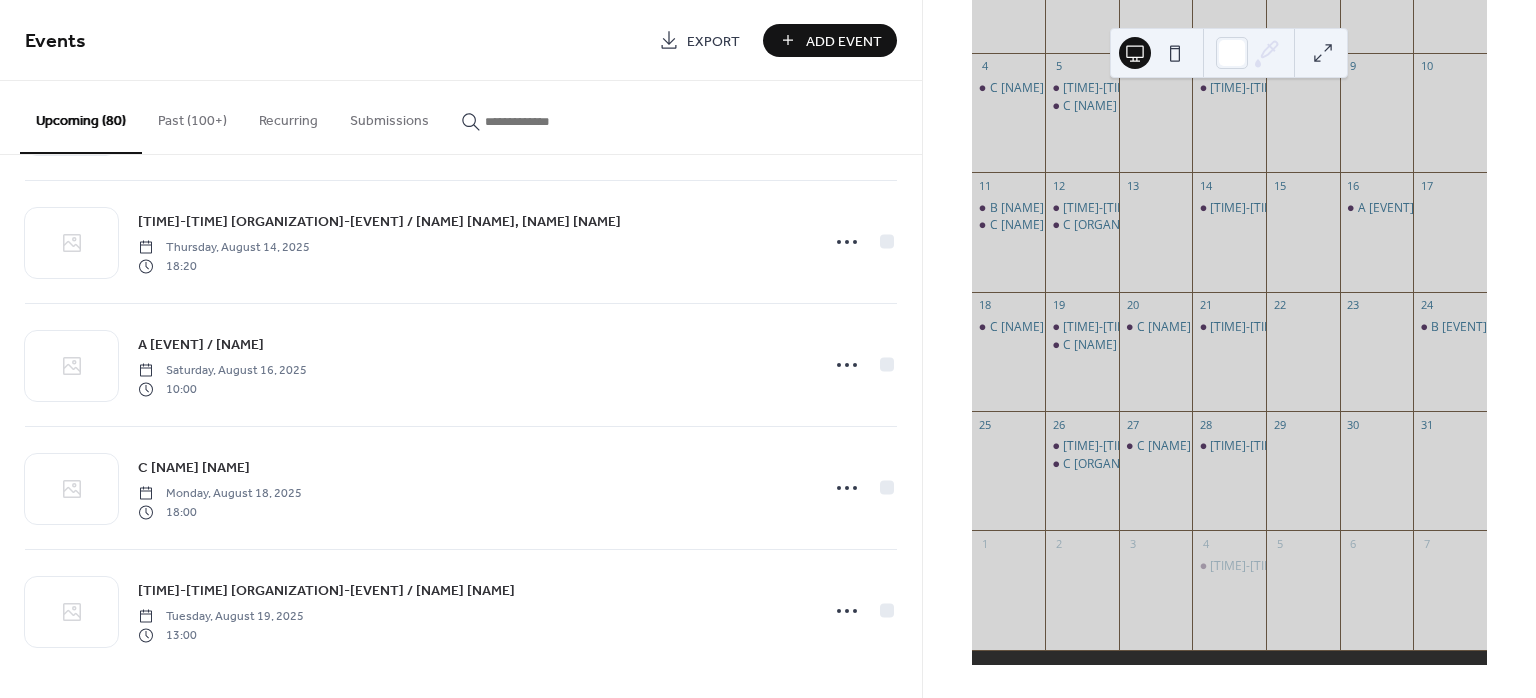 drag, startPoint x: 688, startPoint y: 678, endPoint x: 862, endPoint y: 705, distance: 176.08237 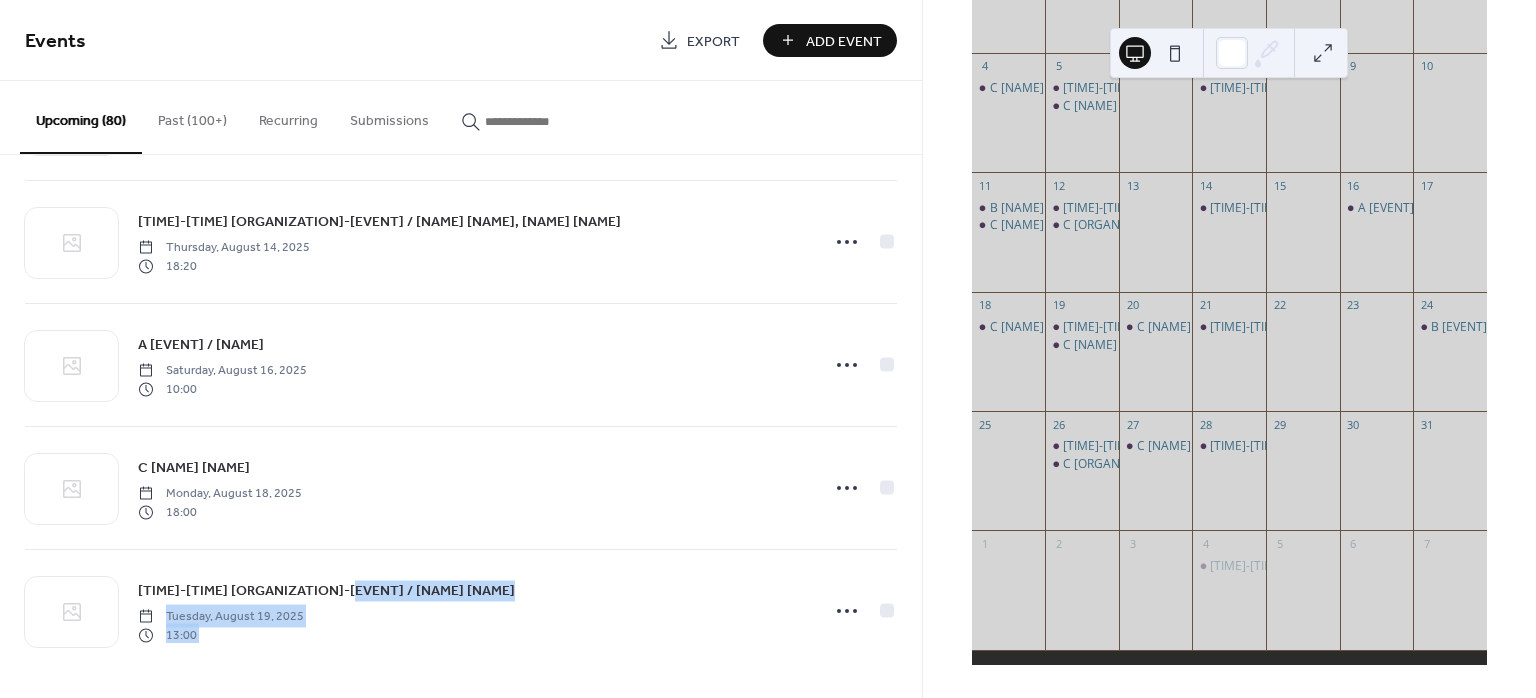click on "B 好家在劇團 / 楊閔皓 Saturday, July 19, 2025 14:00 C 娩娩工作室-我們的六堂課《讀：演：冰箱》-排練-貞緹組 Sunday, July 20, 2025 18:00 C 趙偉丞 Tuesday, July 22, 2025 18:00 A 舞蹈 / 林育萱 Wednesday, July 23, 2025 10:00 B 陳荐宏 Wednesday, July 23, 2025 14:00 C 陳荐宏 Wednesday, July 23, 2025 18:00 B 娩娩工作室-我們的六堂課《讀：演：冰箱》-排練-皓儒組 Thursday, July 24, 2025 14:00 19:00-21:00 瑜珈 / 林嘉麗 Thursday, July 24, 2025 19:00 店休一日 Friday, July 25, 2025 C 陳荐宏 Monday, July 28, 2025 18:00 C 陳荐宏 Wednesday, July 30, 2025 18:00 18:20-20:20 中華民國社團法人丰恩社會服務協會-聚會 / 許珊珊、林祐頡 Thursday, July 31, 2025 18:20 B【團隊演出】不開放租借 Friday, August 1, 2025 14:00 C【團隊演出】不開放租借 Friday, August 1, 2025 18:00 B【團隊演出】不開放租借 Saturday, August 2, 2025 14:00 C【團隊演出】不開放租借 Saturday, August 2, 2025 18:00 14:00" at bounding box center [461, 426] 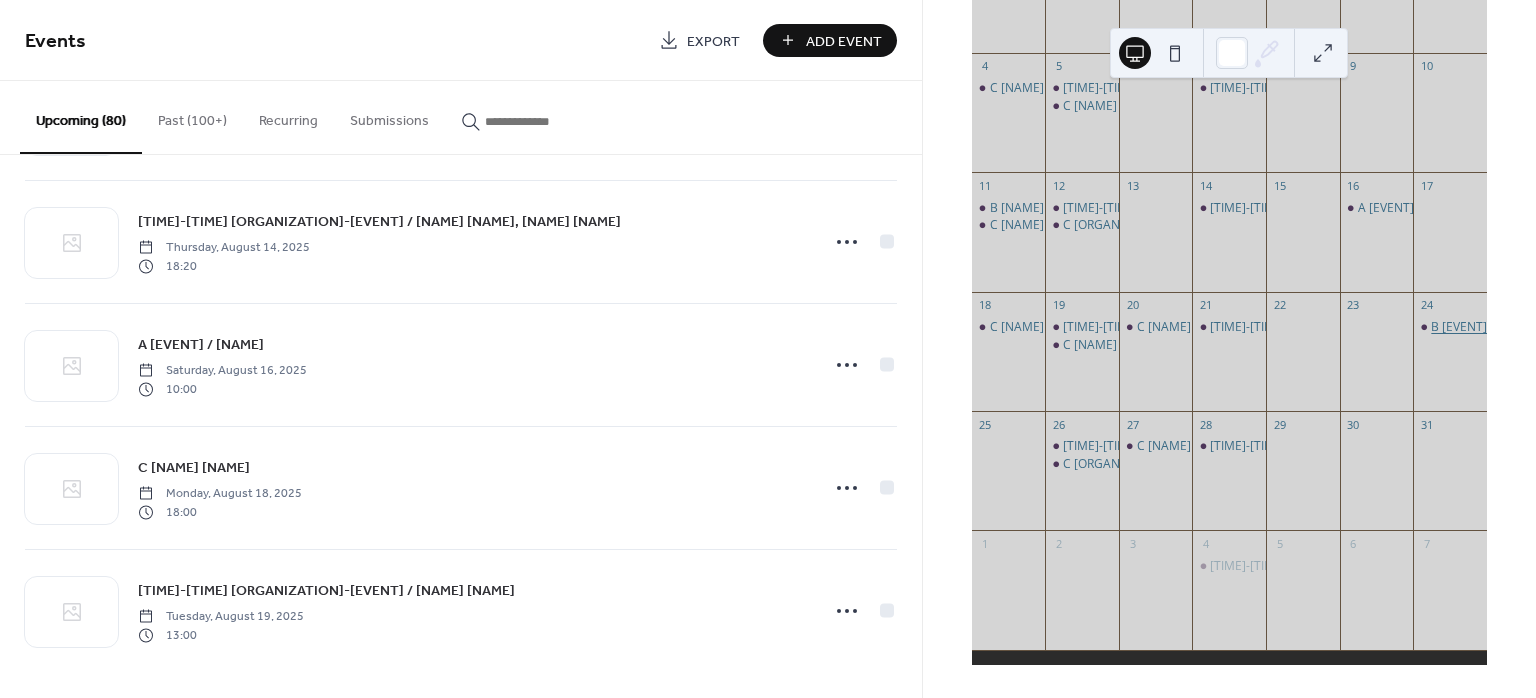 click on "B 工作坊 / 林英杰" at bounding box center [1508, 327] 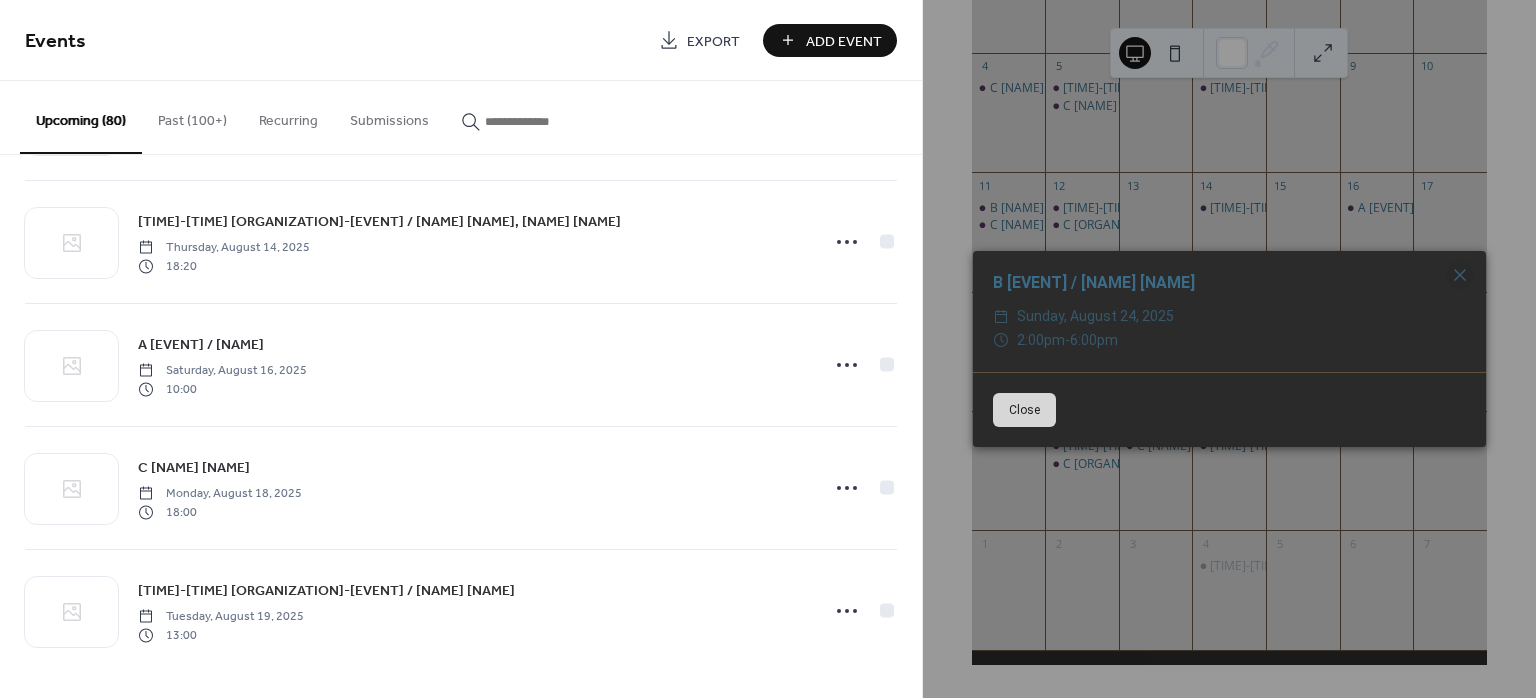click on "B 工作坊 / 林英杰" at bounding box center [1229, 283] 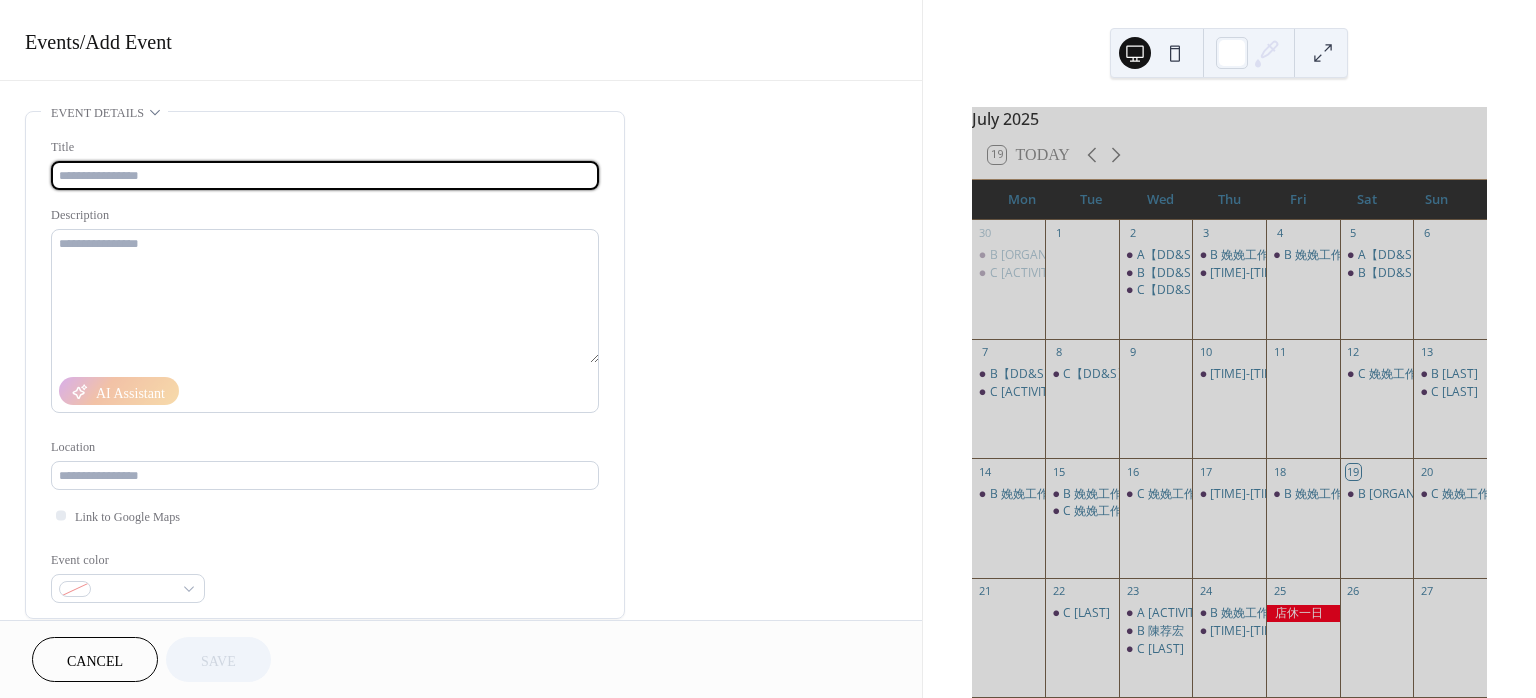 scroll, scrollTop: 0, scrollLeft: 0, axis: both 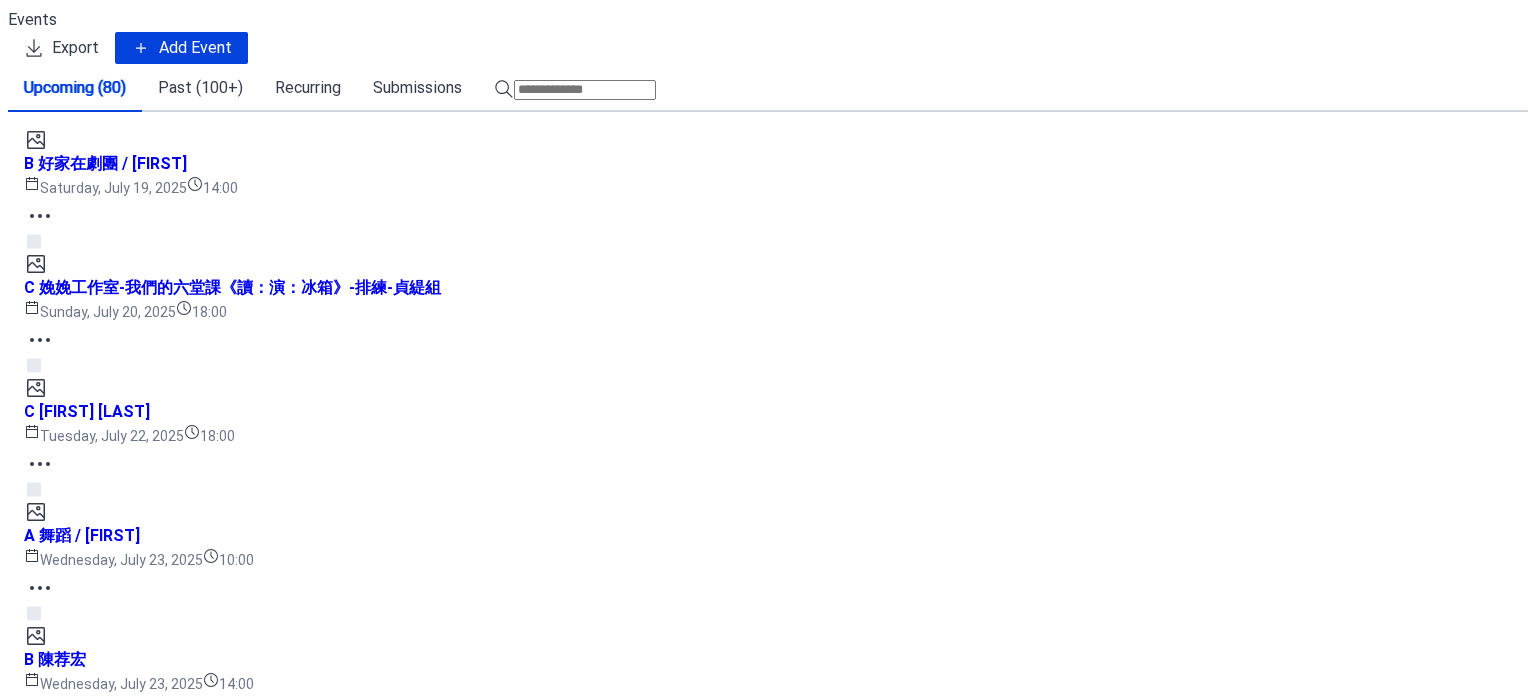 click on "July 2025 19 Today Mon Tue Wed Thu Fri Sat Sun 30 B 心理師自我成長團體 / 郭仲巖 C 瑜珈 / 葉老師 1 2 A【DD&S】/ 林宸右 B【DD&S】/ 林宸右 C【DD&S】/ 林宸右 3 B 娩娩工作室-我們的六堂課《讀：演：冰箱》-排練-皓儒組 18:20-20:20 中華民國社團法人丰恩社會服務協會-聚會 / 黃翊碩、許珊珊 4 B 娩娩工作室-我們的六堂課《讀：演：冰箱》-排練-皓儒組 5 A【DD&S】/ 林宸右 B【DD&S】/ 林宸右 6 7 B【DD&S】/ 林宸右 C 瑜珈 / 葉老師 8 C【DD&S】/ 林宸右 9 10 18:20-20:20 中華民國社團法人丰恩社會服務協會-聚會 / 黃翊碩、許珊珊 11 12 C 娩娩工作室-我們的六堂課《讀：演：冰箱》-排練-貞緹組 13 B 趙偉丞 C 趙偉丞 14 B 娩娩工作室 / 試戲徵選 15 B 娩娩工作室-我們的六堂課《讀：演：冰箱》-排練-貞緹組 C 娩娩工作室-我們的六堂課《讀：演：冰箱》-排練-貞緹組 16 17 18 19 B 好家在劇團 / 楊閔皓 20 21 22 C 趙偉丞" at bounding box center (768, 4417) 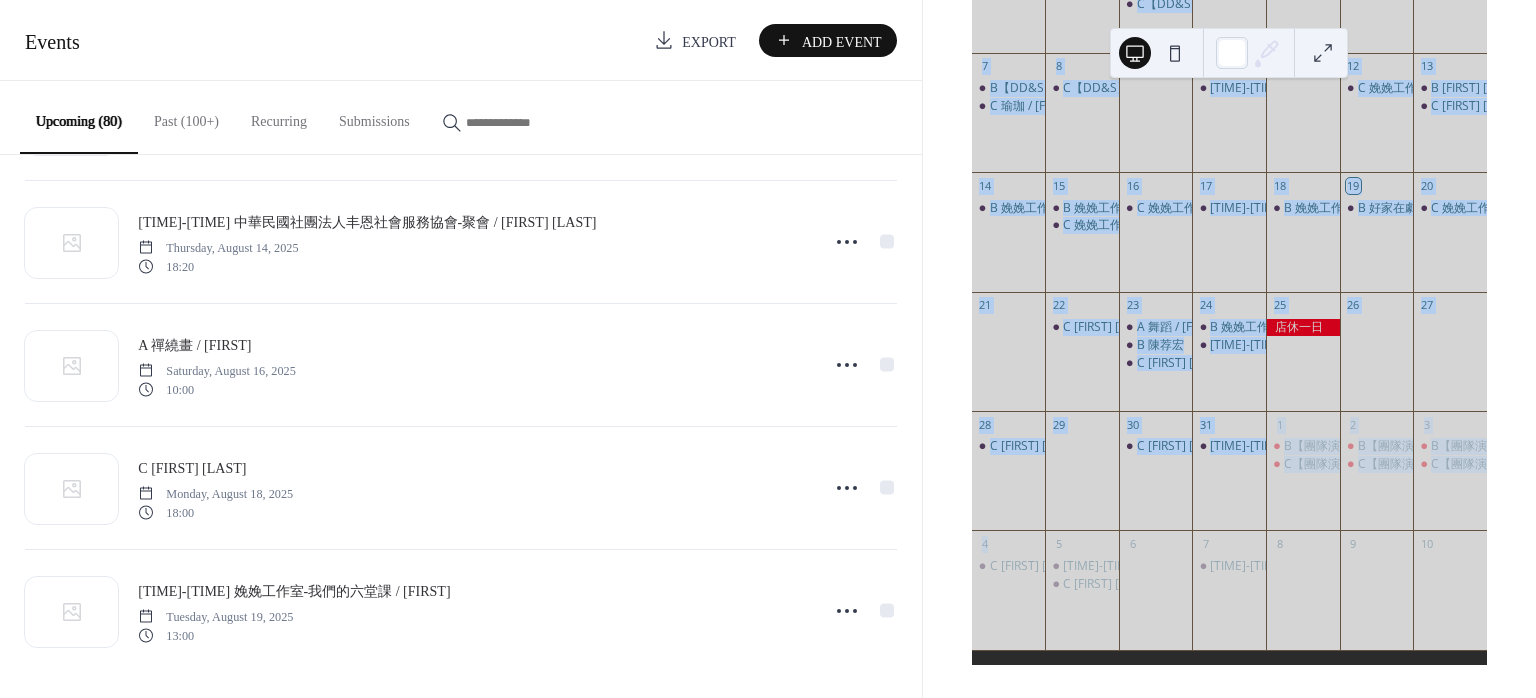click on "July 2025 19 Today Mon Tue Wed Thu Fri Sat Sun 30 B 心理師自我成長團體 / 郭仲巖 C 瑜珈 / 葉老師 1 2 A【DD&S】/ 林宸右 B【DD&S】/ 林宸右 C【DD&S】/ 林宸右 3 B 娩娩工作室-我們的六堂課《讀：演：冰箱》-排練-皓儒組 18:20-20:20 中華民國社團法人丰恩社會服務協會-聚會 / 黃翊碩、許珊珊 4 B 娩娩工作室-我們的六堂課《讀：演：冰箱》-排練-皓儒組 5 A【DD&S】/ 林宸右 B【DD&S】/ 林宸右 6 7 B【DD&S】/ 林宸右 C 瑜珈 / 葉老師 8 C【DD&S】/ 林宸右 9 10 18:20-20:20 中華民國社團法人丰恩社會服務協會-聚會 / 黃翊碩、許珊珊 11 12 C 娩娩工作室-我們的六堂課《讀：演：冰箱》-排練-貞緹組 13 B 趙偉丞 C 趙偉丞 14 B 娩娩工作室 / 試戲徵選 15 B 娩娩工作室-我們的六堂課《讀：演：冰箱》-排練-貞緹組 C 娩娩工作室-我們的六堂課《讀：演：冰箱》-排練-貞緹組 16 17 18 19 B 好家在劇團 / 楊閔皓 20 21 22 C 趙偉丞" at bounding box center (1229, 349) 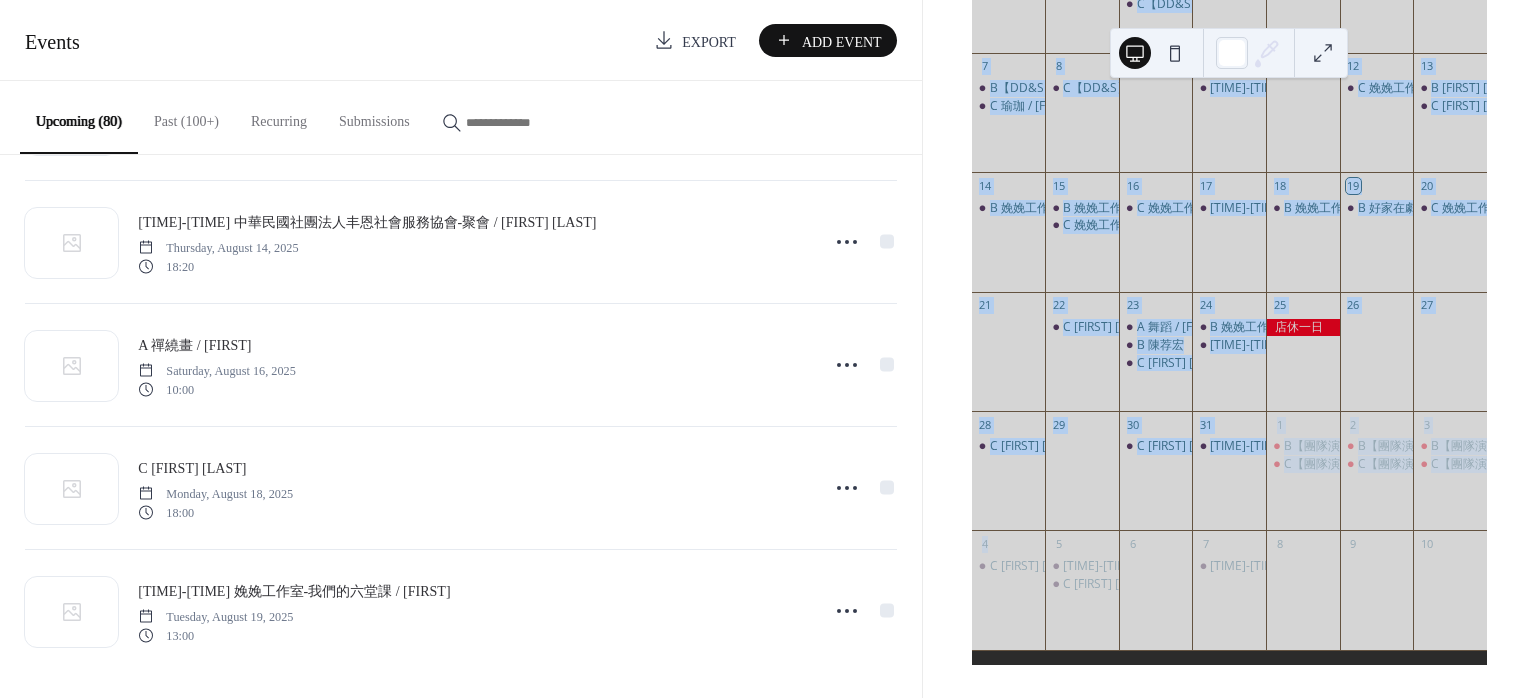 click on "Past (100+)" at bounding box center (186, 116) 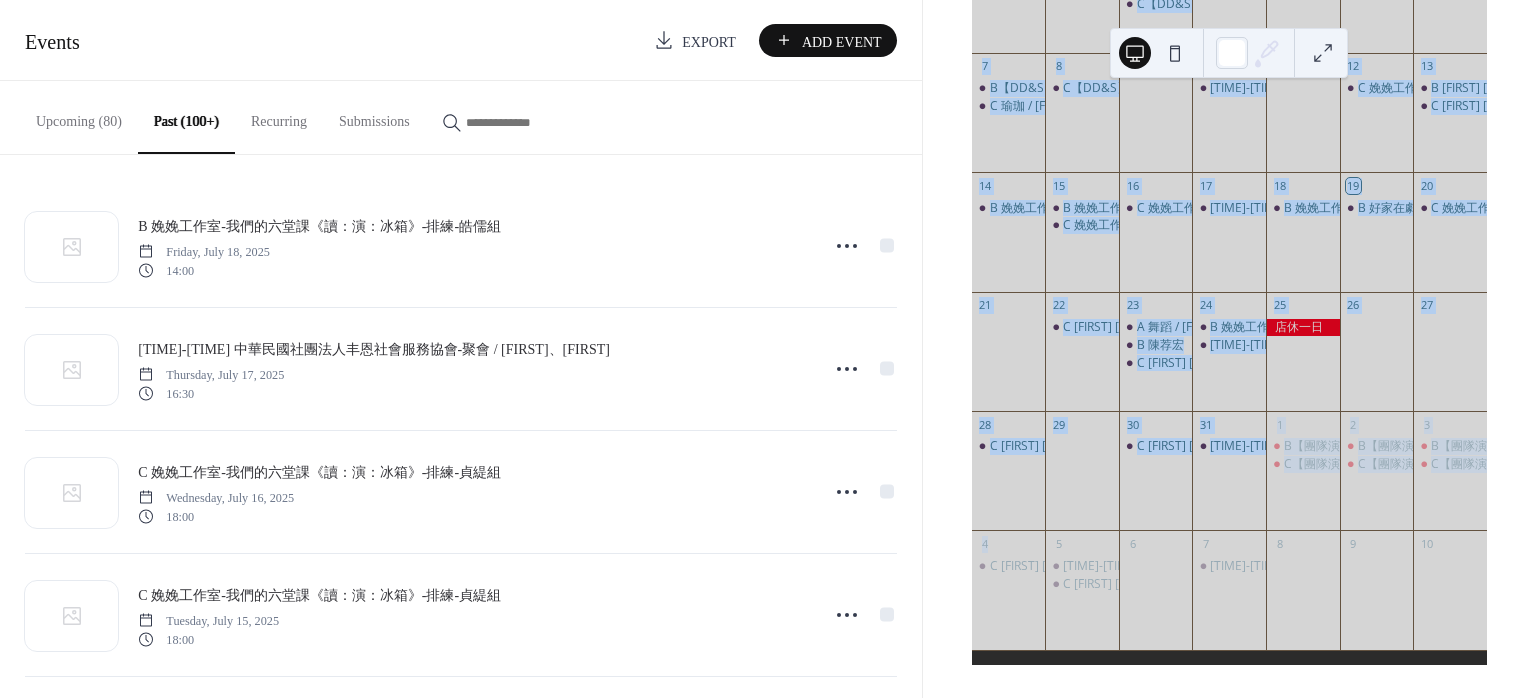 click on "Upcoming (80)" at bounding box center (79, 116) 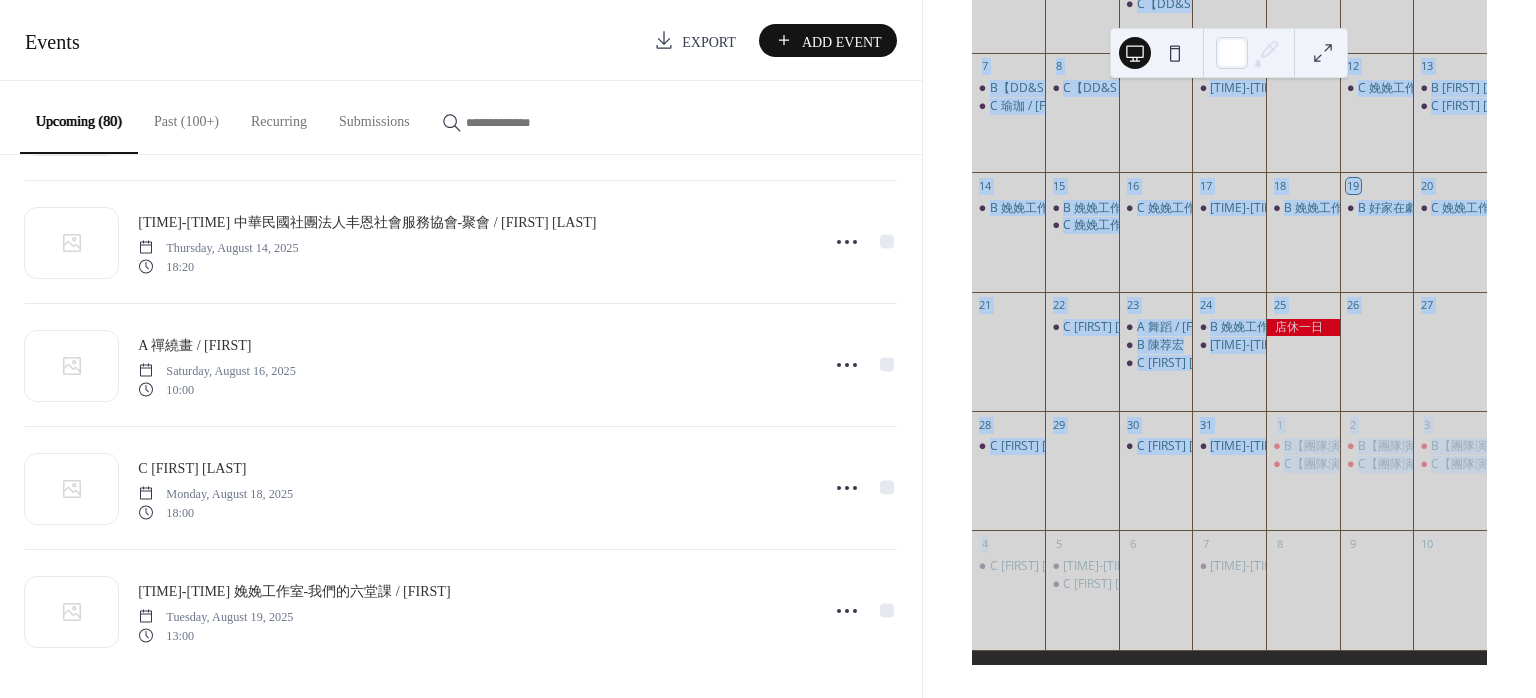click on "July 2025 19 Today Mon Tue Wed Thu Fri Sat Sun 30 B 心理師自我成長團體 / 郭仲巖 C 瑜珈 / 葉老師 1 2 A【DD&S】/ 林宸右 B【DD&S】/ 林宸右 C【DD&S】/ 林宸右 3 B 娩娩工作室-我們的六堂課《讀：演：冰箱》-排練-皓儒組 18:20-20:20 中華民國社團法人丰恩社會服務協會-聚會 / 黃翊碩、許珊珊 4 B 娩娩工作室-我們的六堂課《讀：演：冰箱》-排練-皓儒組 5 A【DD&S】/ 林宸右 B【DD&S】/ 林宸右 6 7 B【DD&S】/ 林宸右 C 瑜珈 / 葉老師 8 C【DD&S】/ 林宸右 9 10 18:20-20:20 中華民國社團法人丰恩社會服務協會-聚會 / 黃翊碩、許珊珊 11 12 C 娩娩工作室-我們的六堂課《讀：演：冰箱》-排練-貞緹組 13 B 趙偉丞 C 趙偉丞 14 B 娩娩工作室 / 試戲徵選 15 B 娩娩工作室-我們的六堂課《讀：演：冰箱》-排練-貞緹組 C 娩娩工作室-我們的六堂課《讀：演：冰箱》-排練-貞緹組 16 17 18 19 B 好家在劇團 / 楊閔皓 20 21 22 C 趙偉丞" at bounding box center [1229, 243] 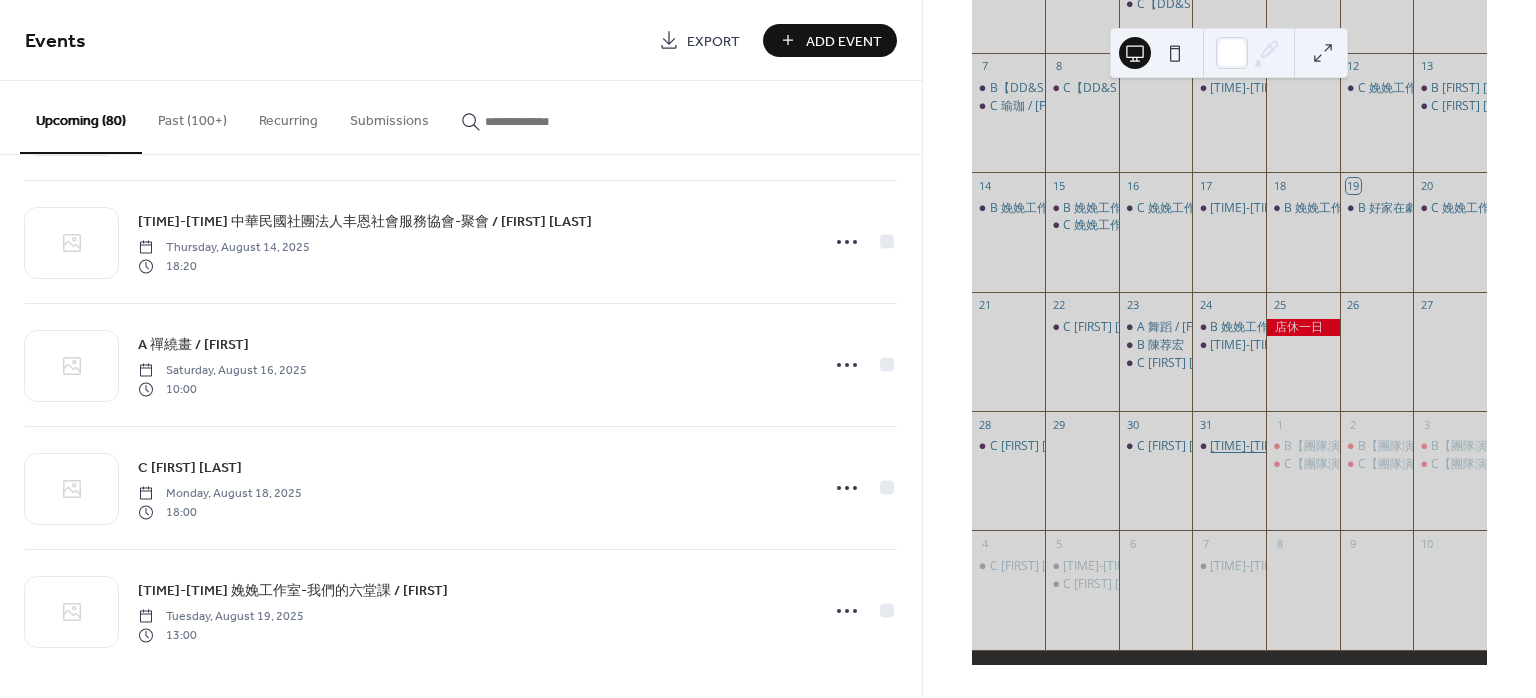 scroll, scrollTop: 0, scrollLeft: 0, axis: both 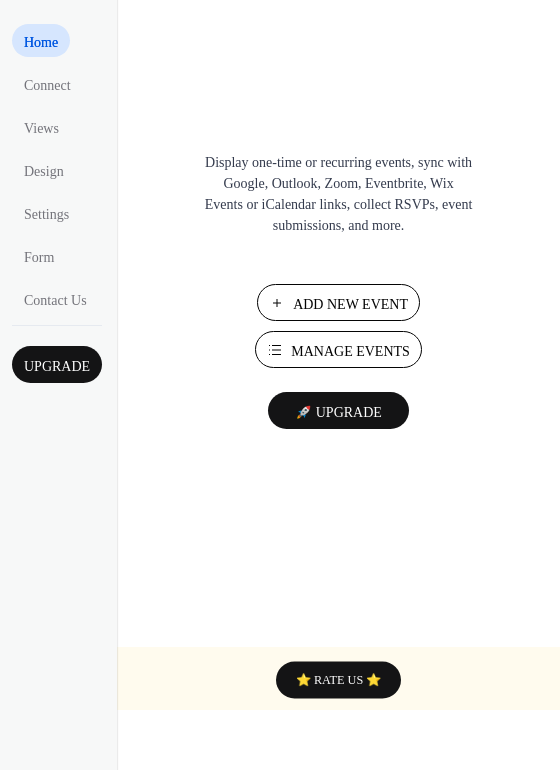click on "Manage Events" at bounding box center (350, 351) 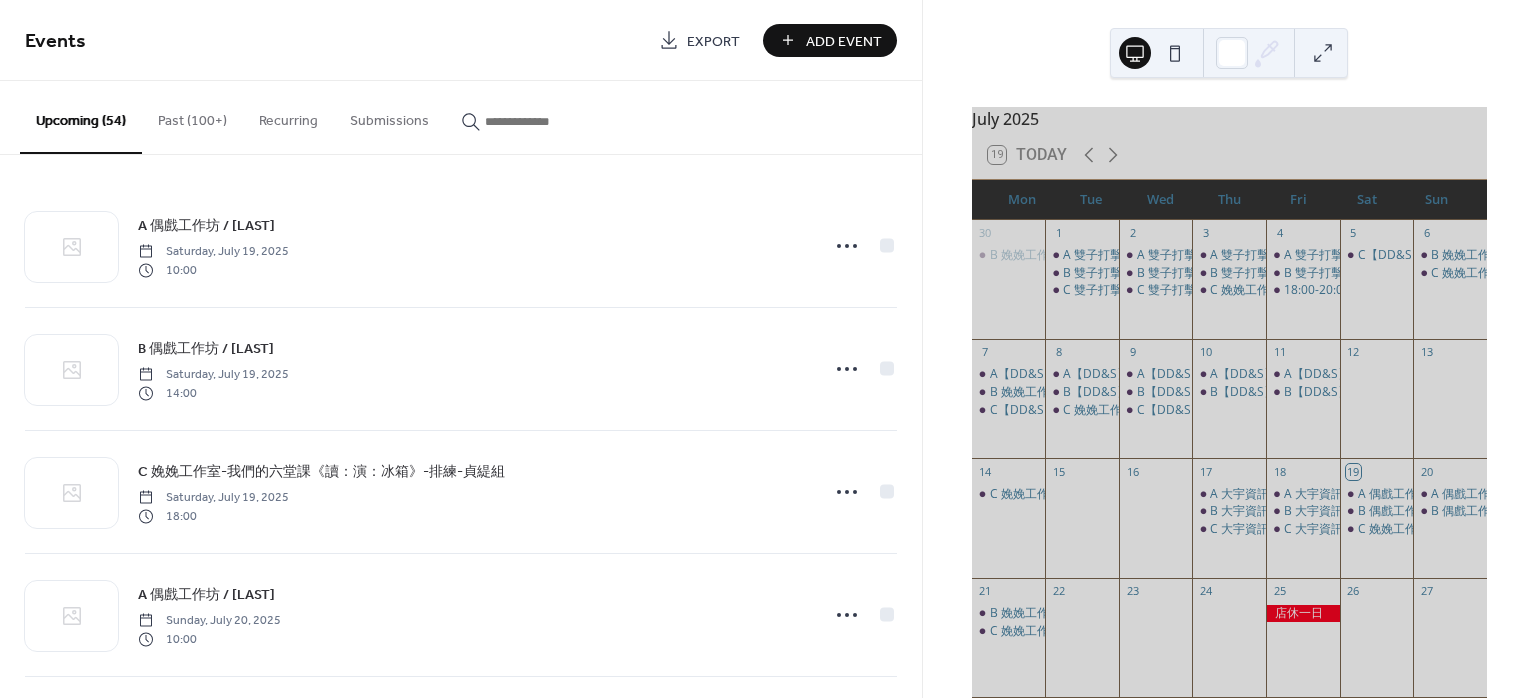 scroll, scrollTop: 0, scrollLeft: 0, axis: both 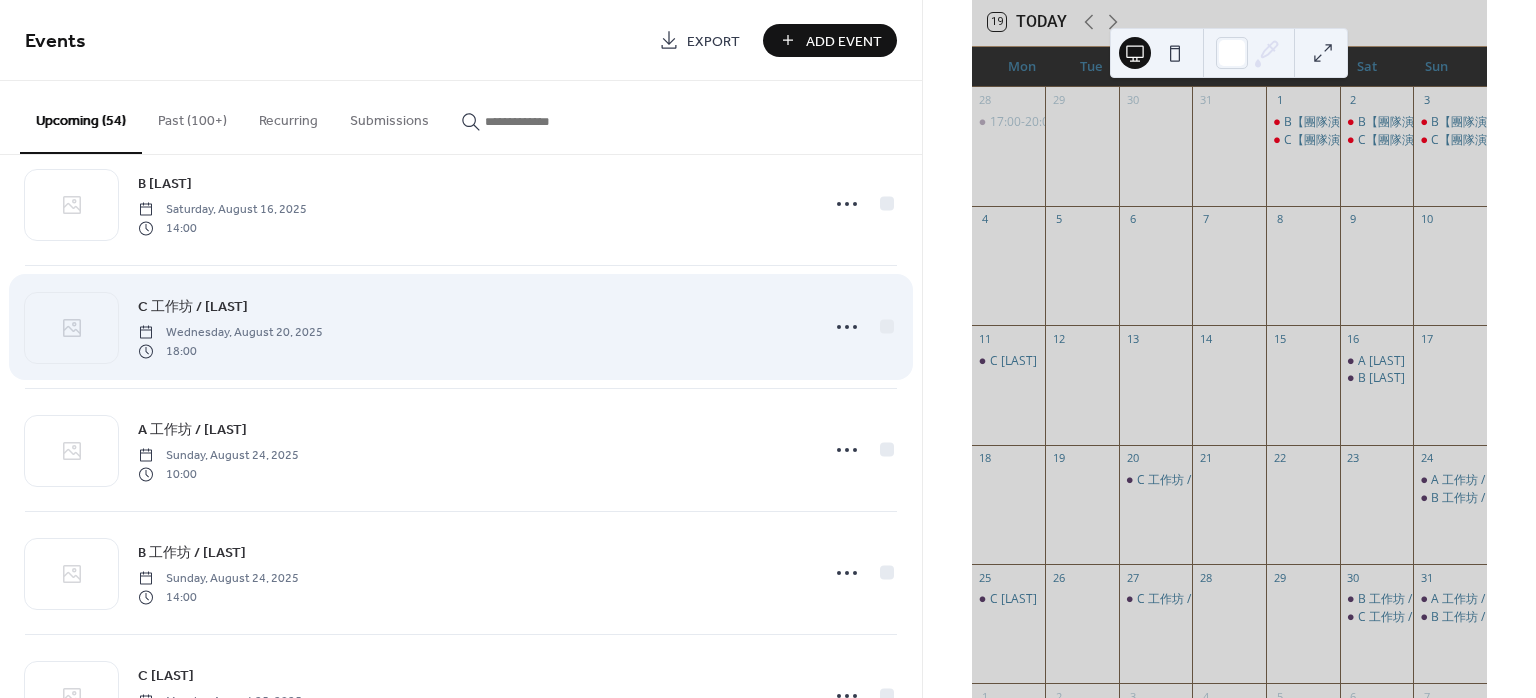 click on "C 工作坊 / 林英杰" at bounding box center (193, 307) 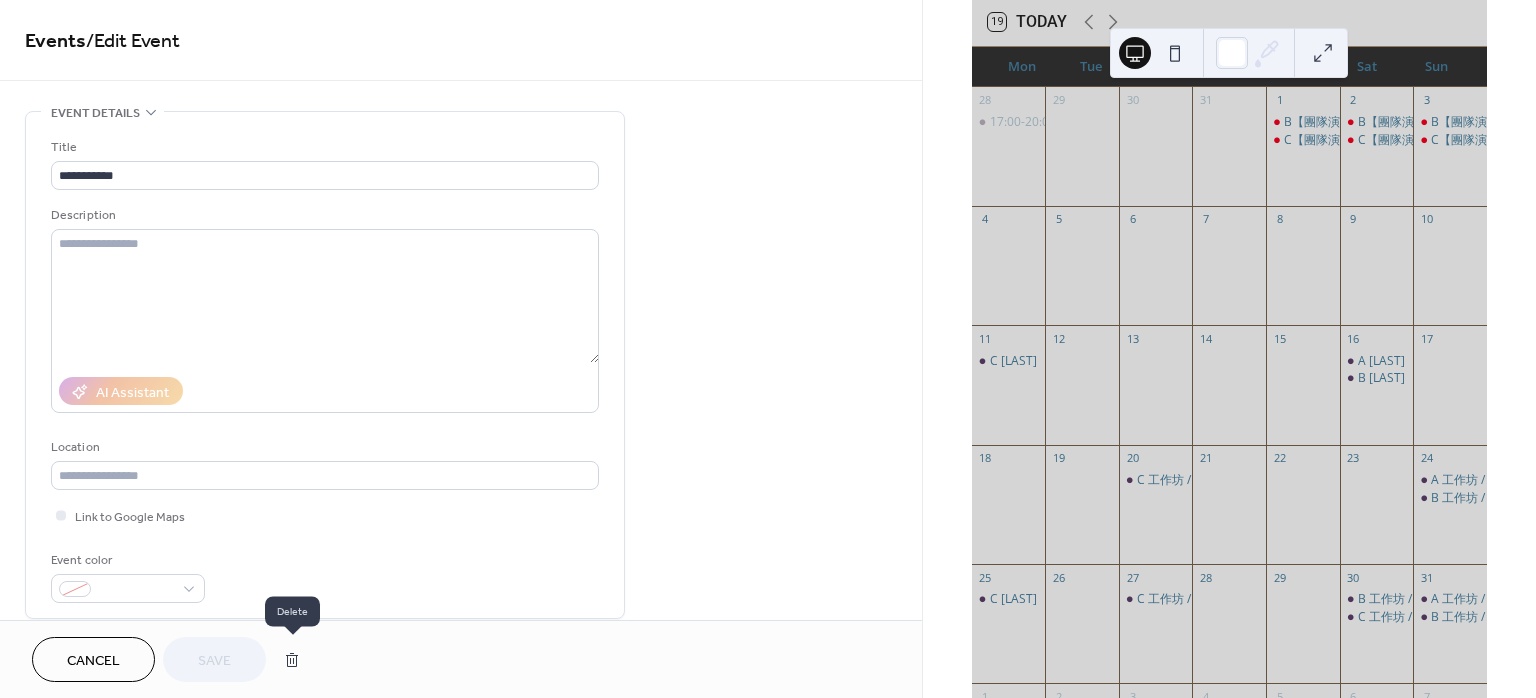click at bounding box center (292, 660) 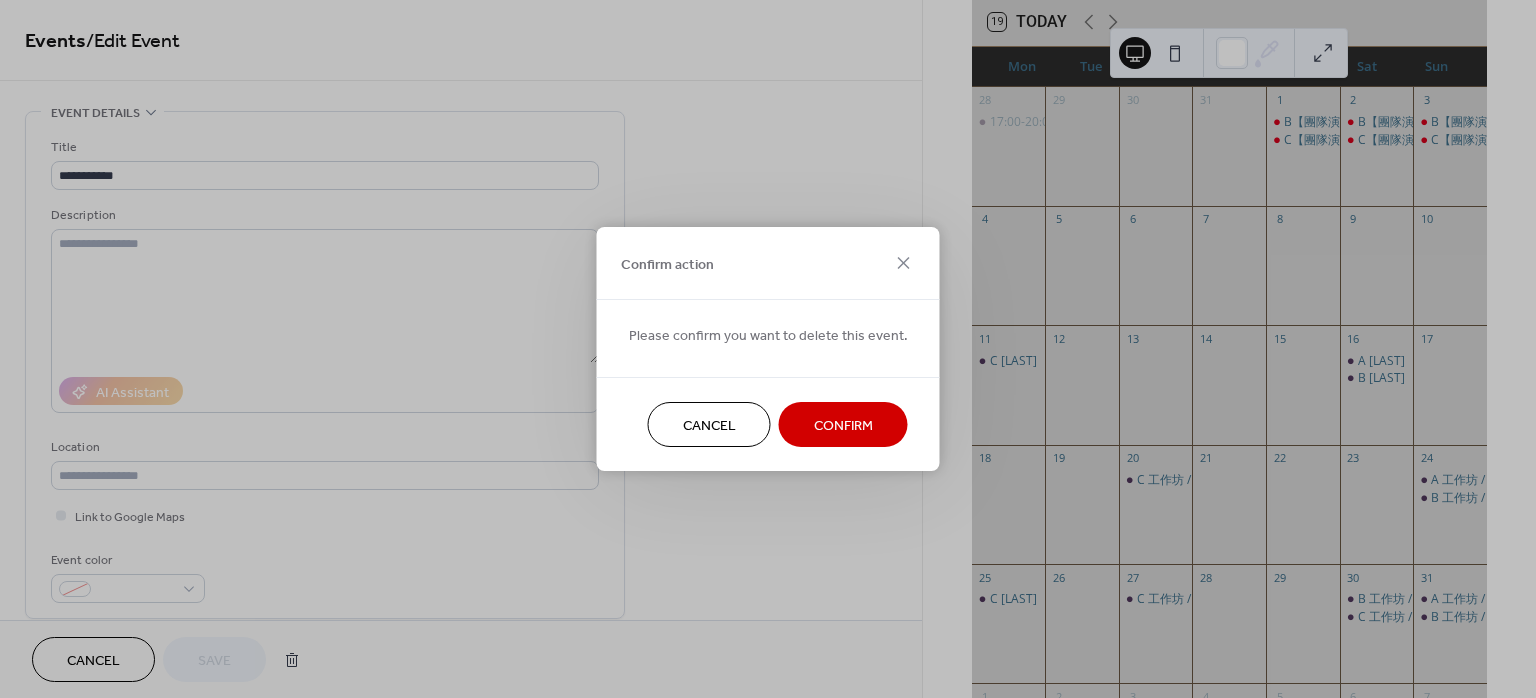 click on "Confirm" at bounding box center [843, 426] 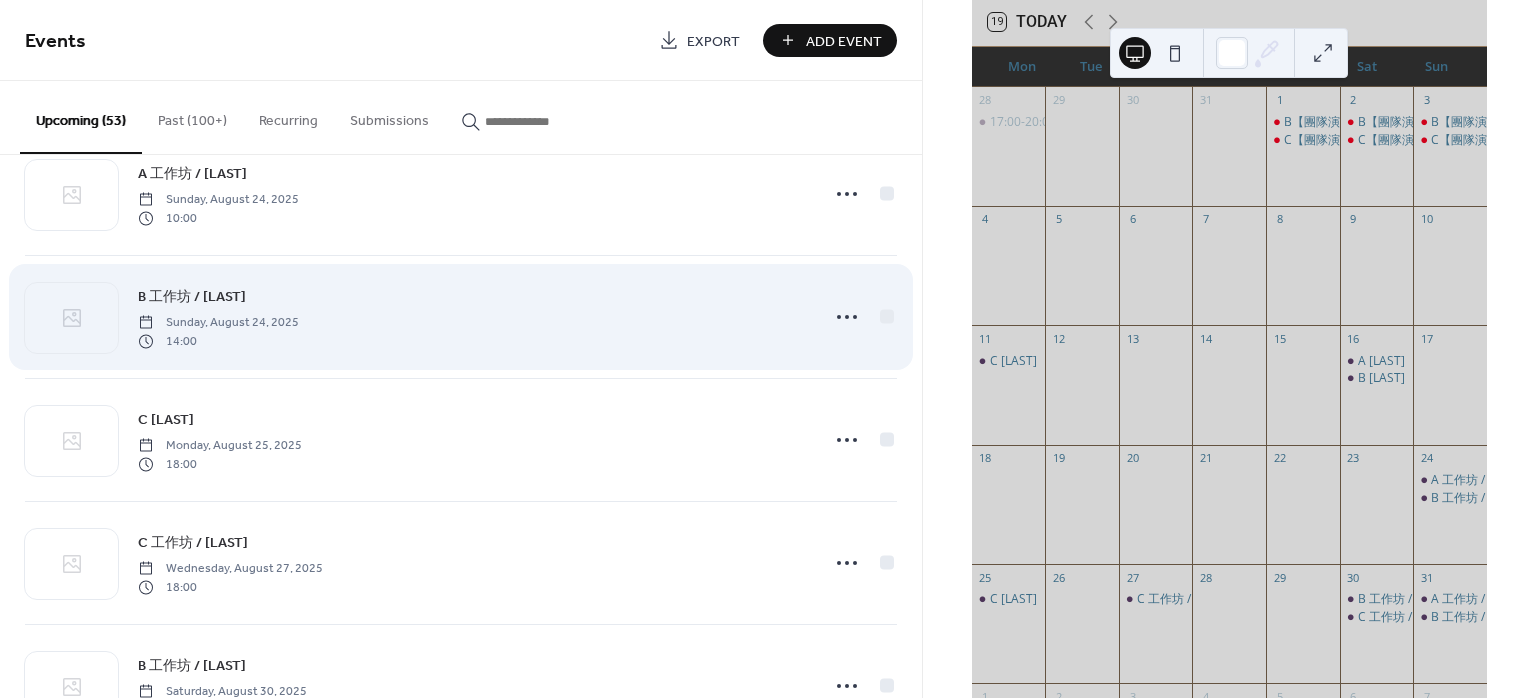 scroll, scrollTop: 2133, scrollLeft: 0, axis: vertical 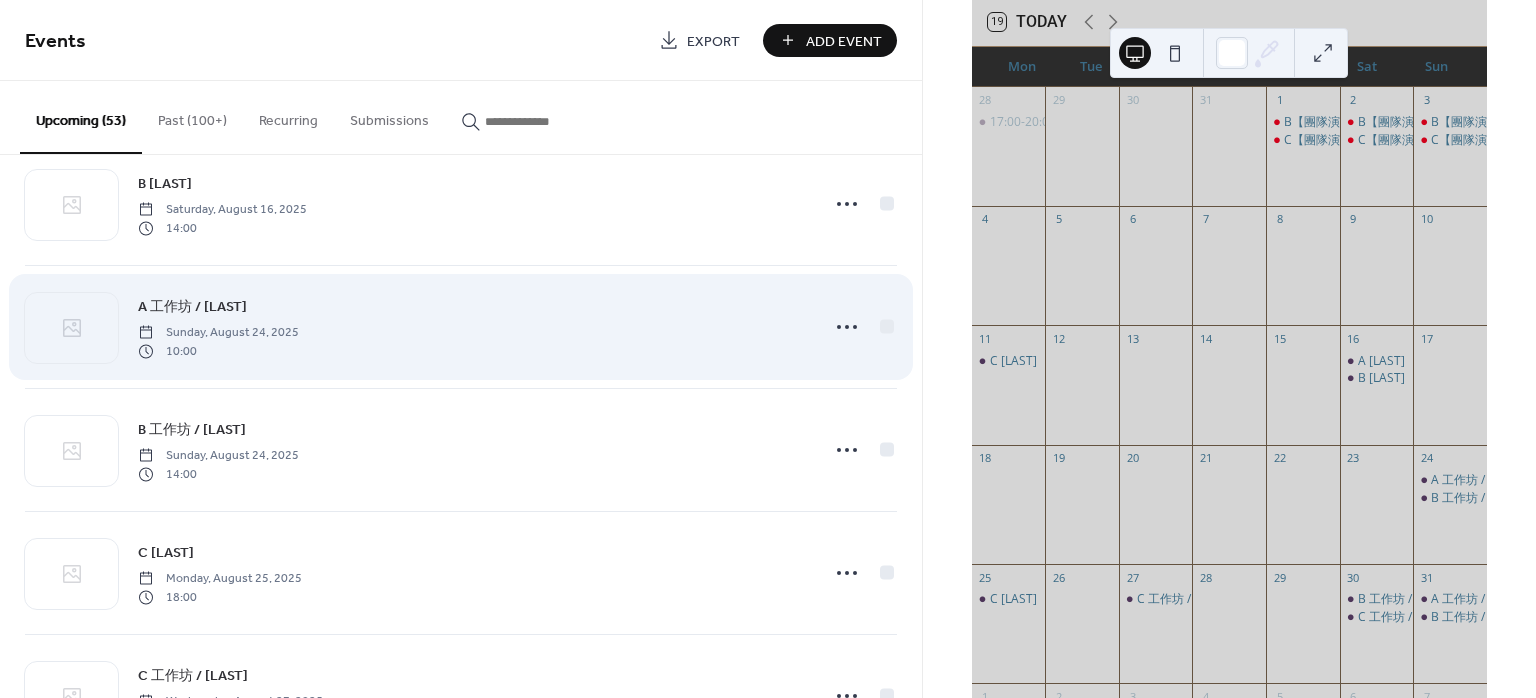click on "A 工作坊 / 林英杰" at bounding box center (192, 307) 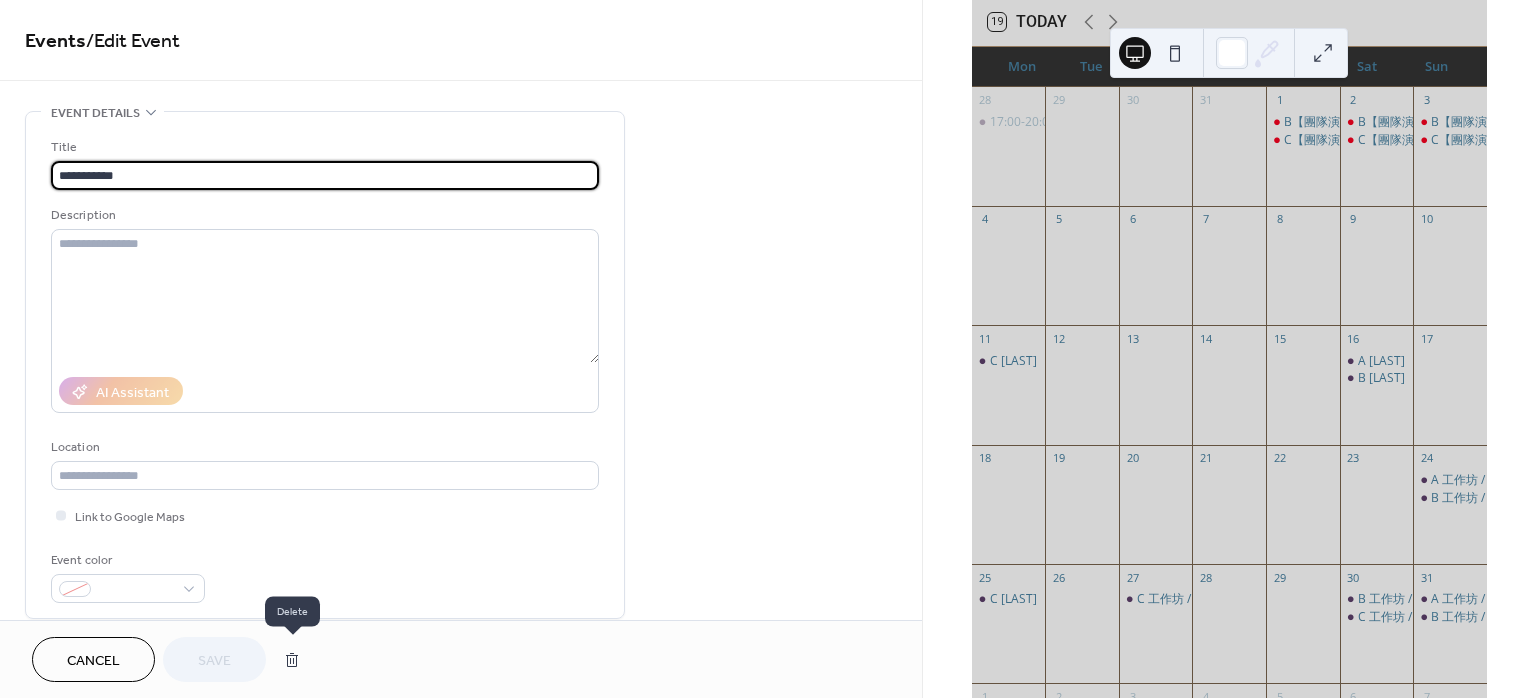 click at bounding box center [292, 660] 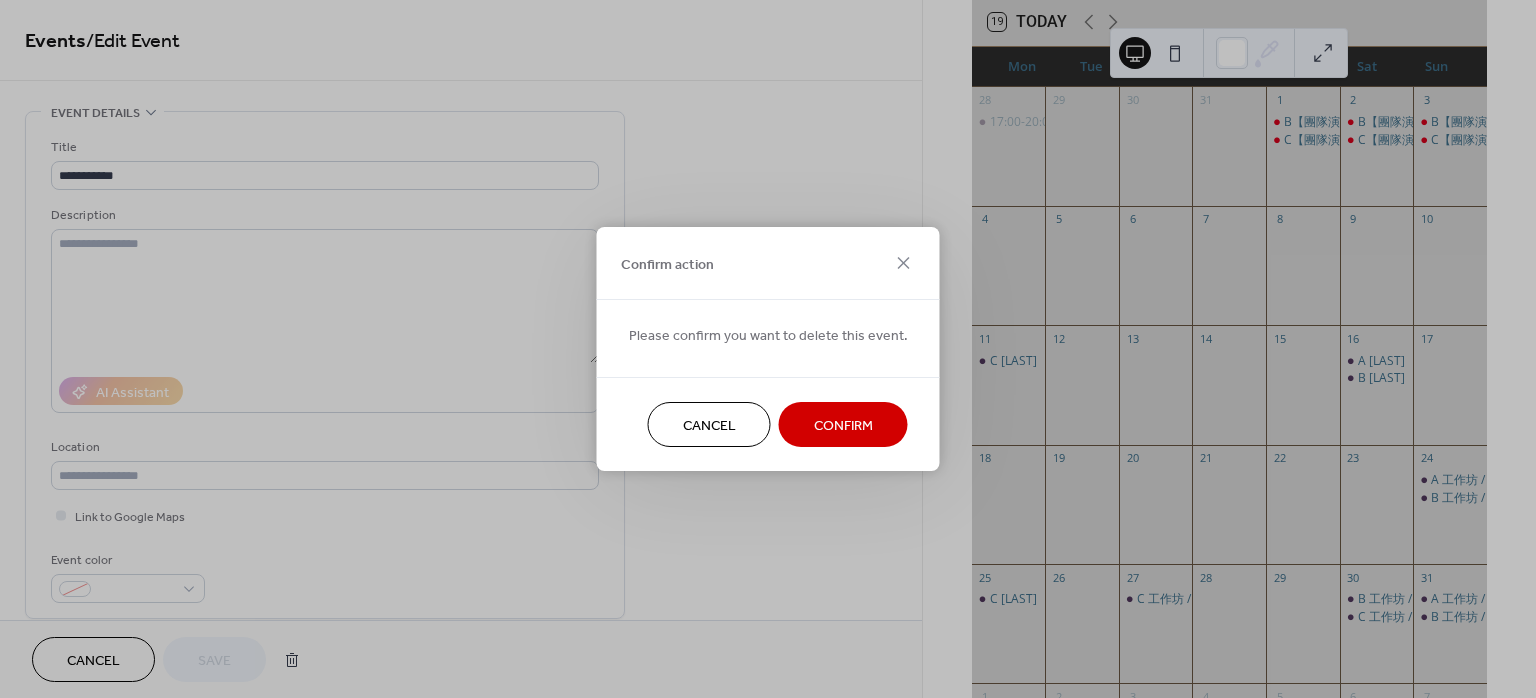 click on "Confirm" at bounding box center (843, 426) 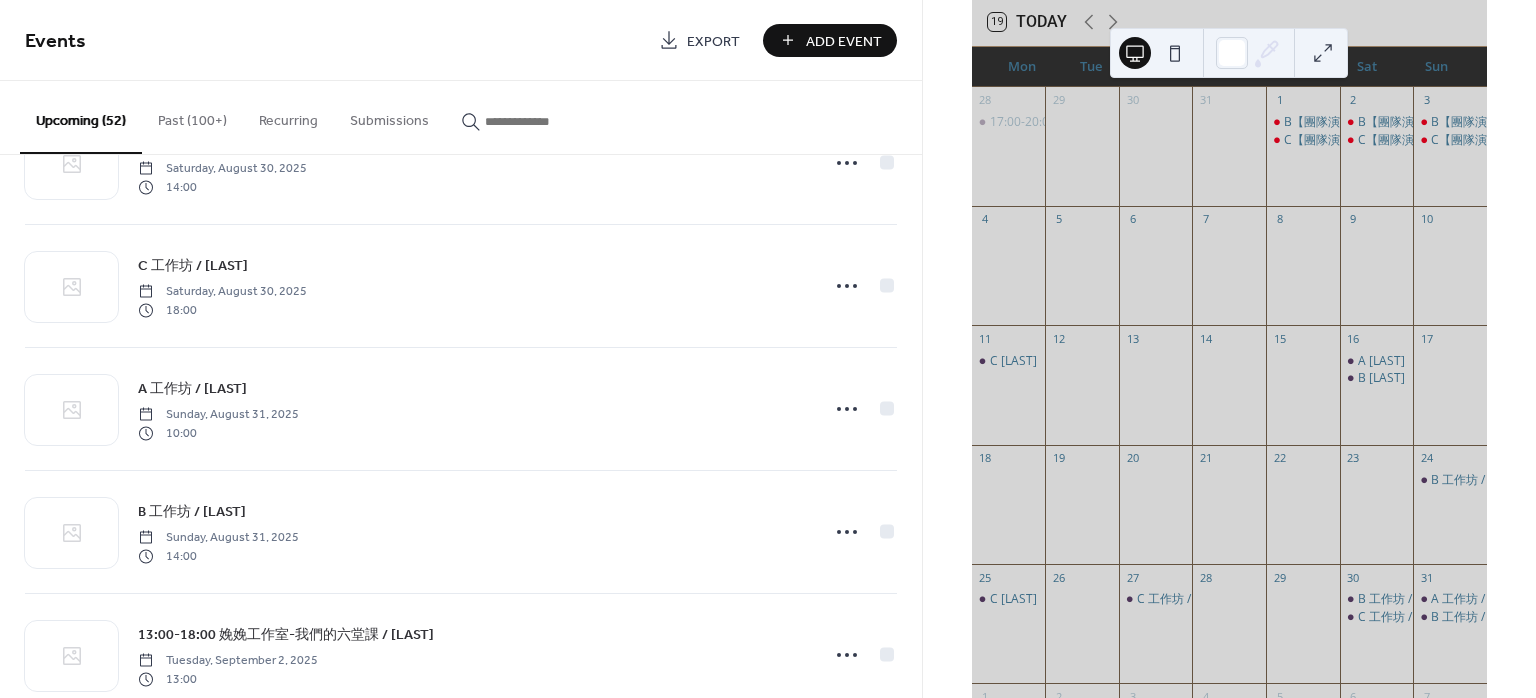 scroll, scrollTop: 2400, scrollLeft: 0, axis: vertical 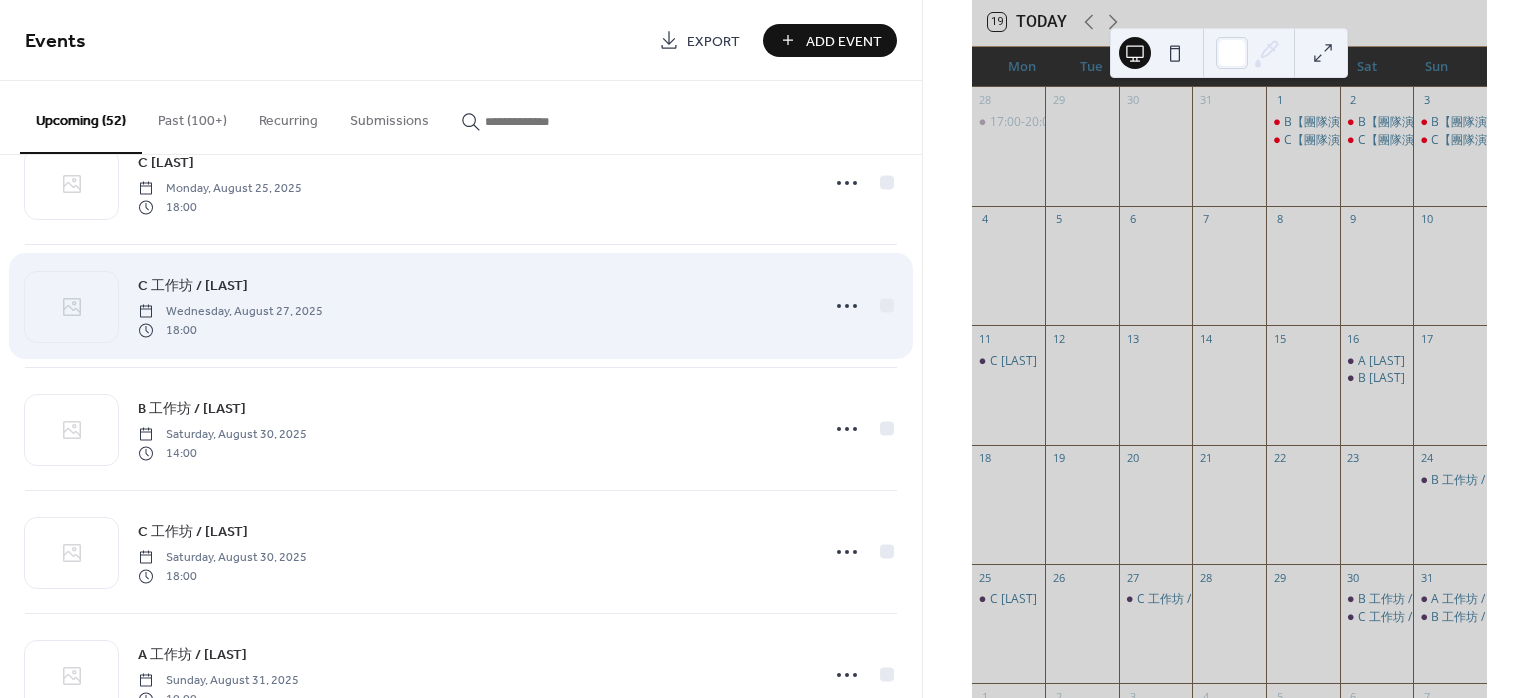 click on "C 工作坊 / 林英杰" at bounding box center (193, 286) 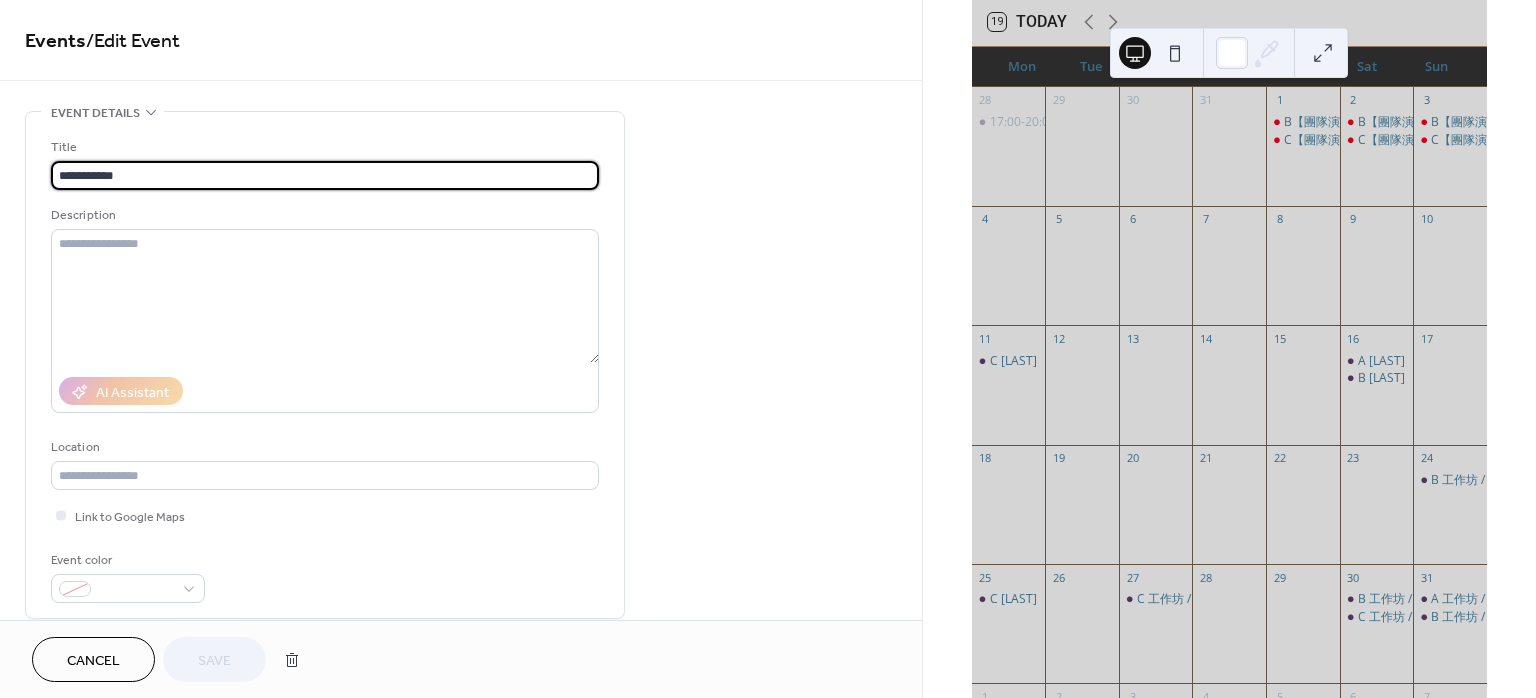 scroll, scrollTop: 266, scrollLeft: 0, axis: vertical 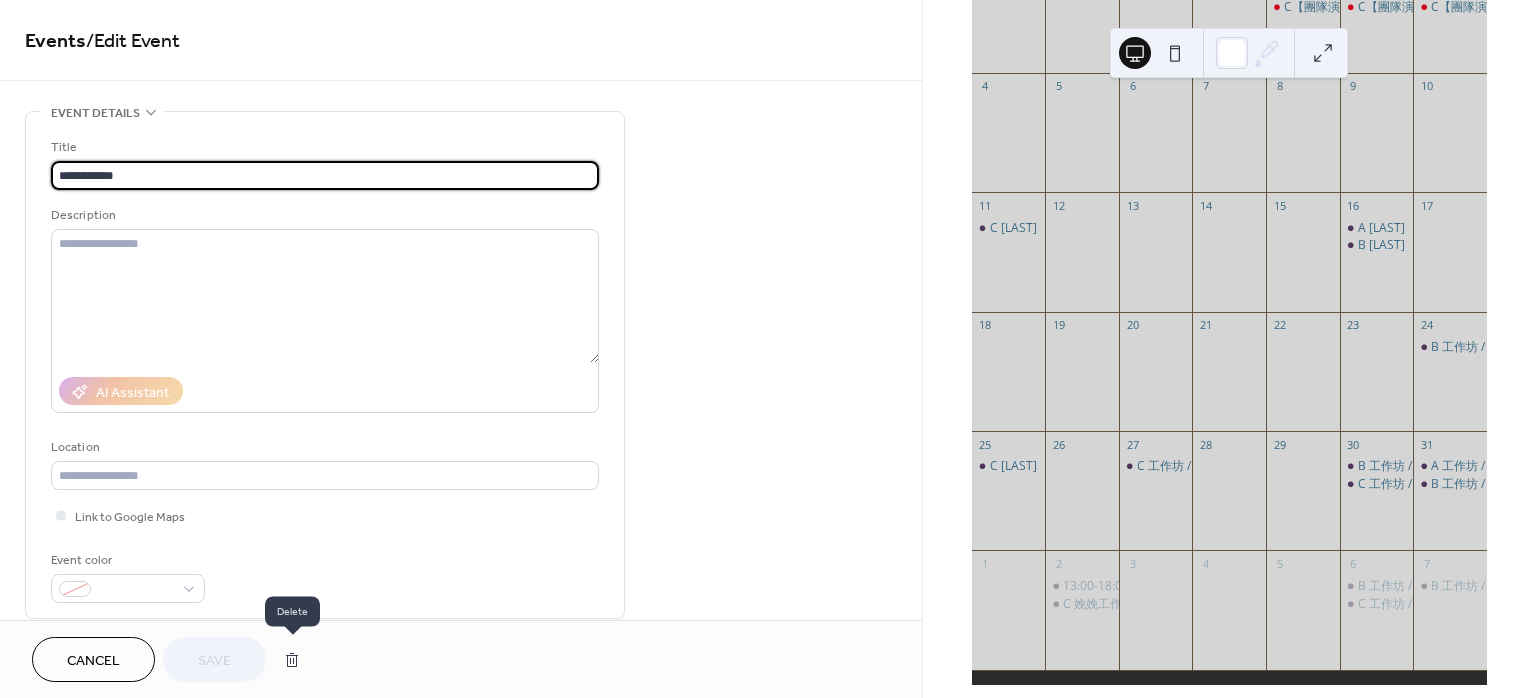 click at bounding box center [292, 660] 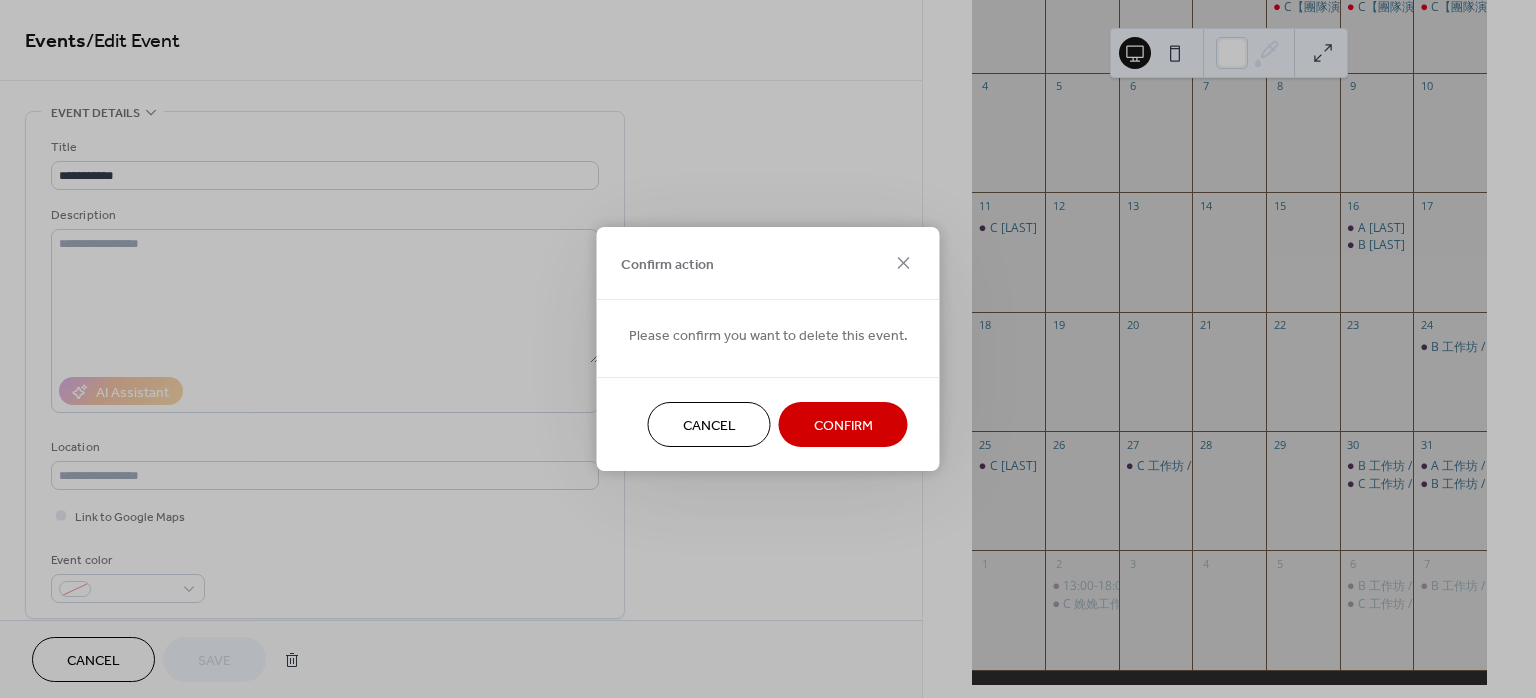 click on "Confirm" at bounding box center [843, 426] 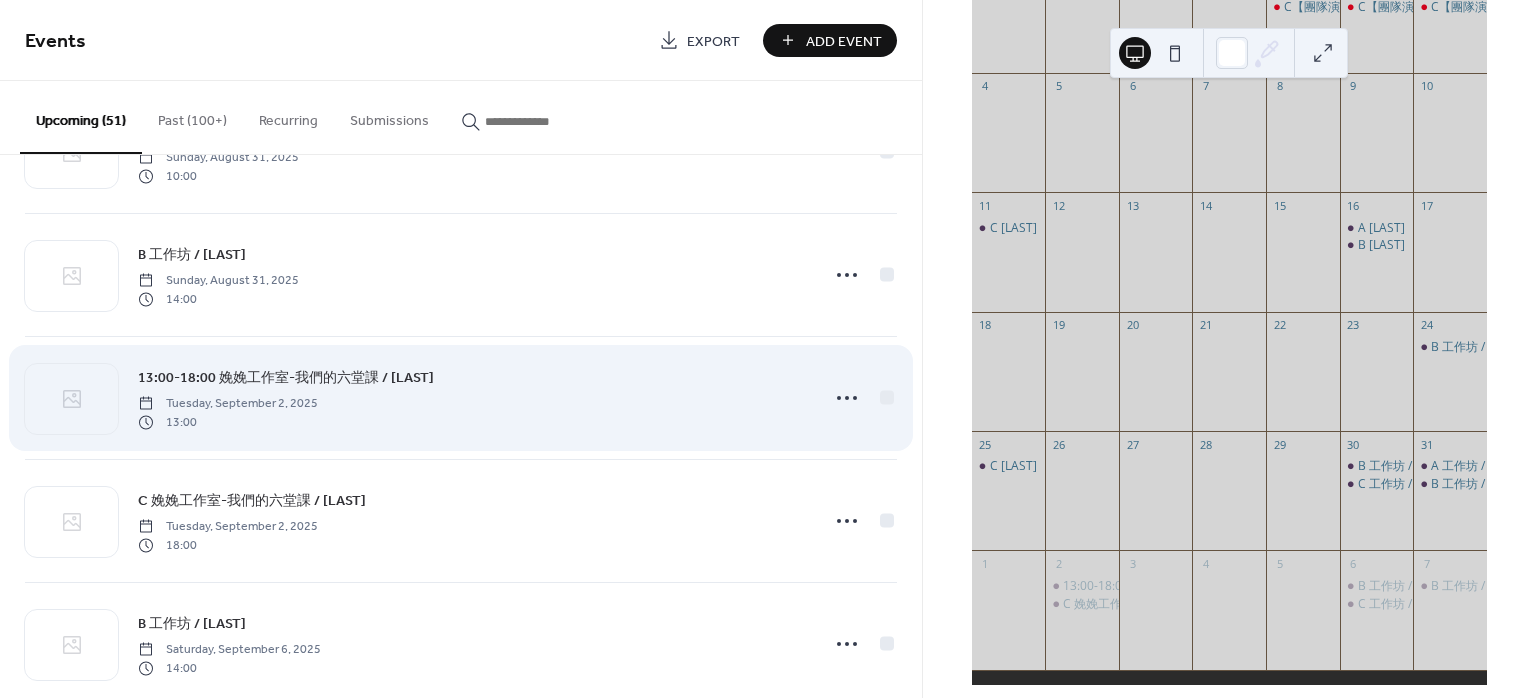 scroll, scrollTop: 2666, scrollLeft: 0, axis: vertical 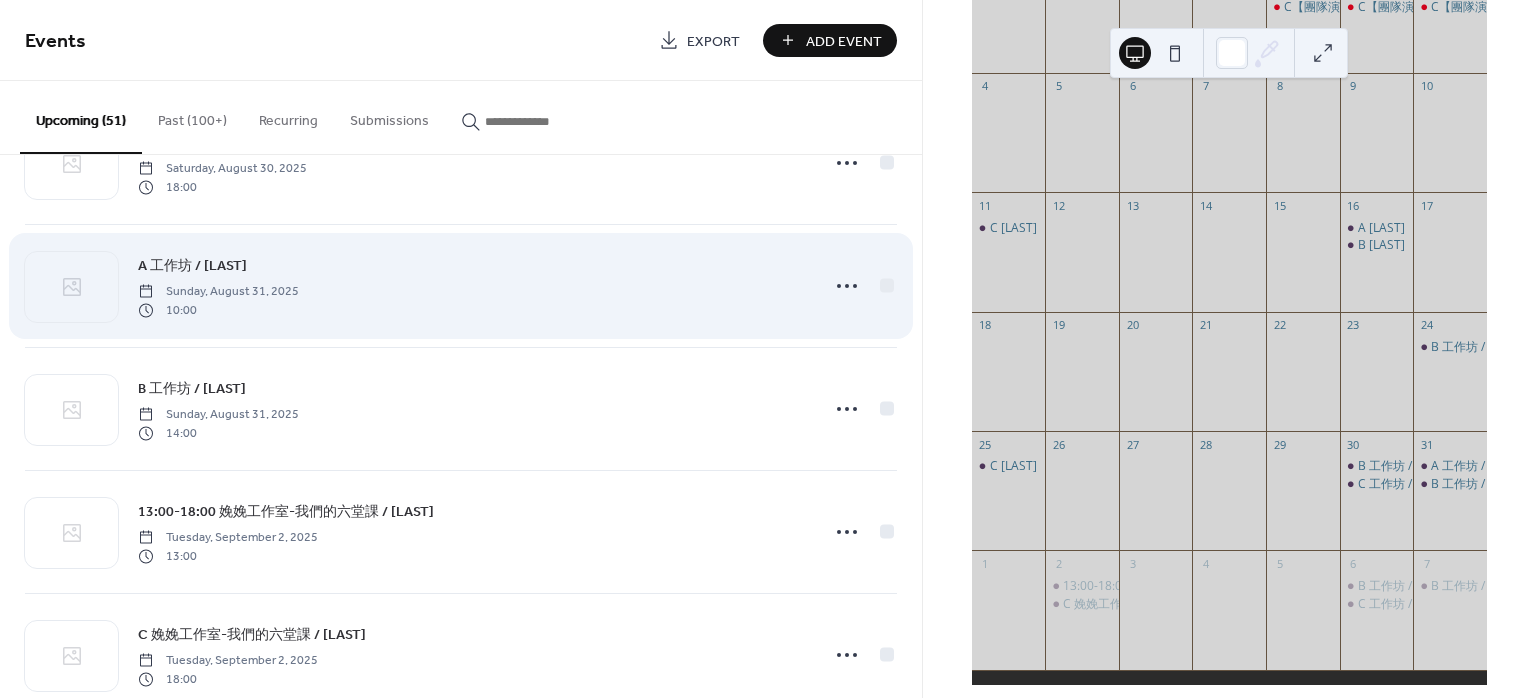 click on "A 工作坊 / 林英杰" at bounding box center (192, 266) 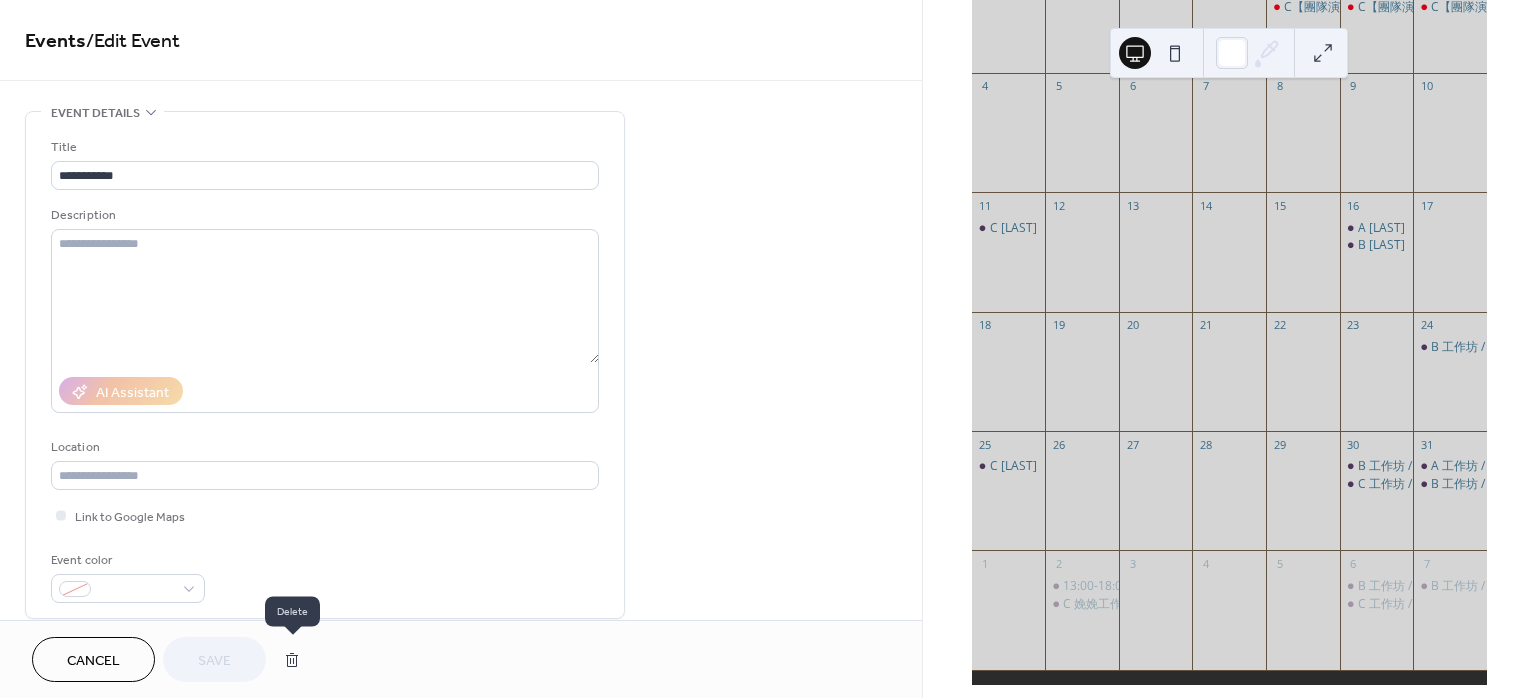 click at bounding box center (292, 660) 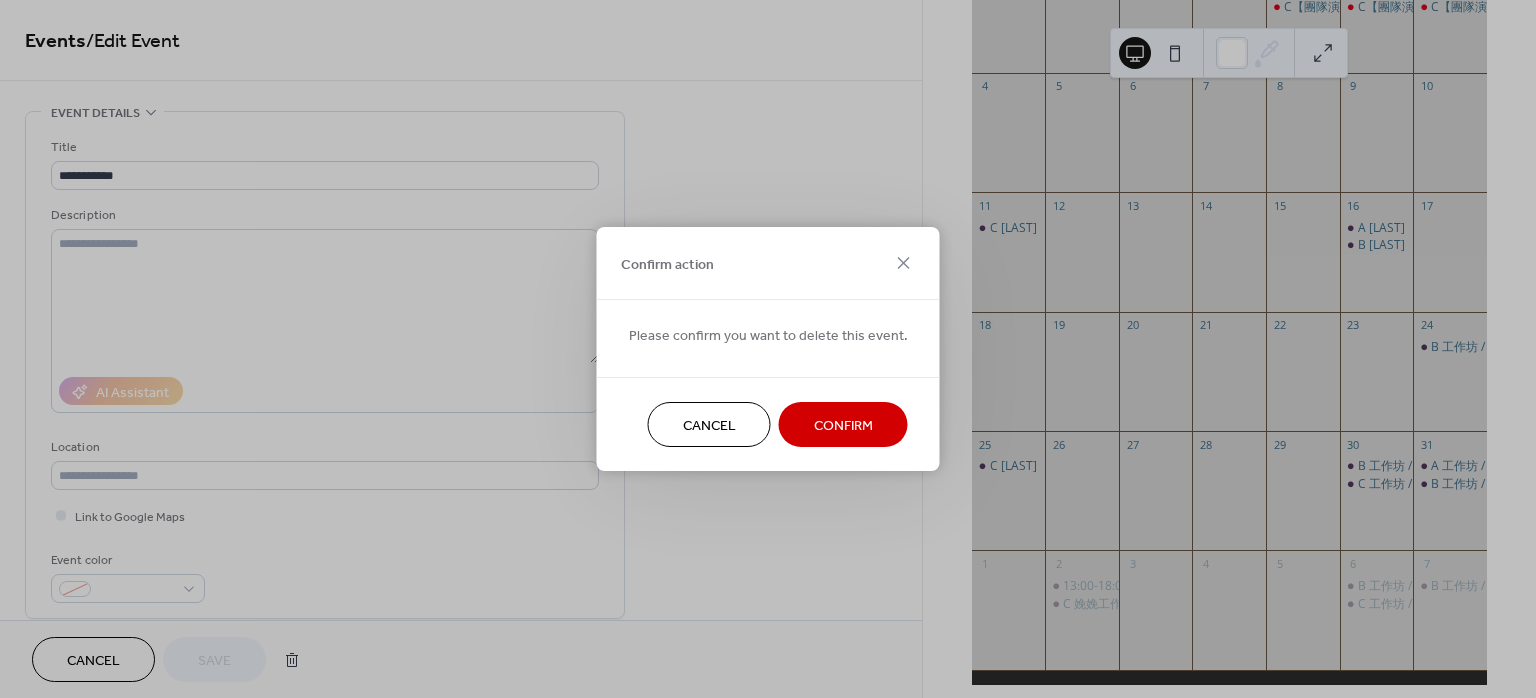 click on "Confirm" at bounding box center (843, 426) 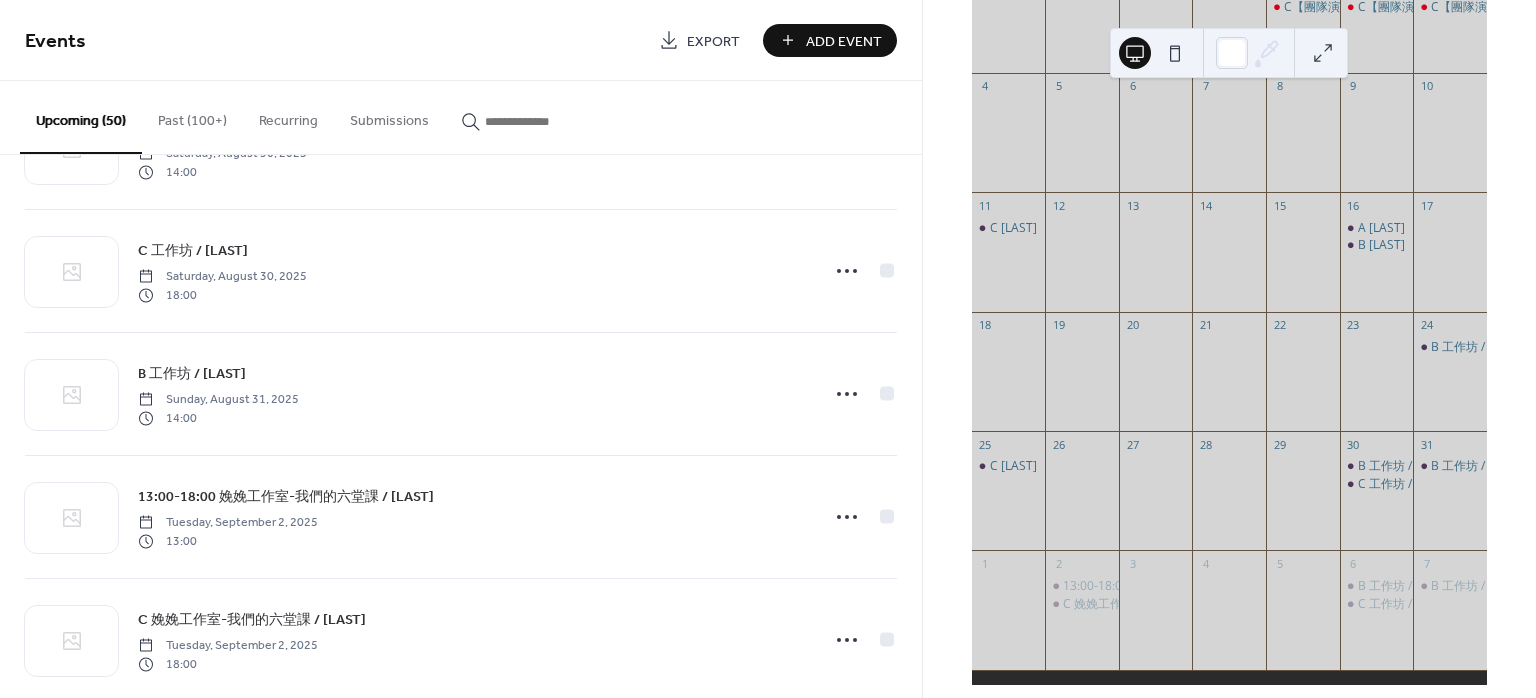 scroll, scrollTop: 2533, scrollLeft: 0, axis: vertical 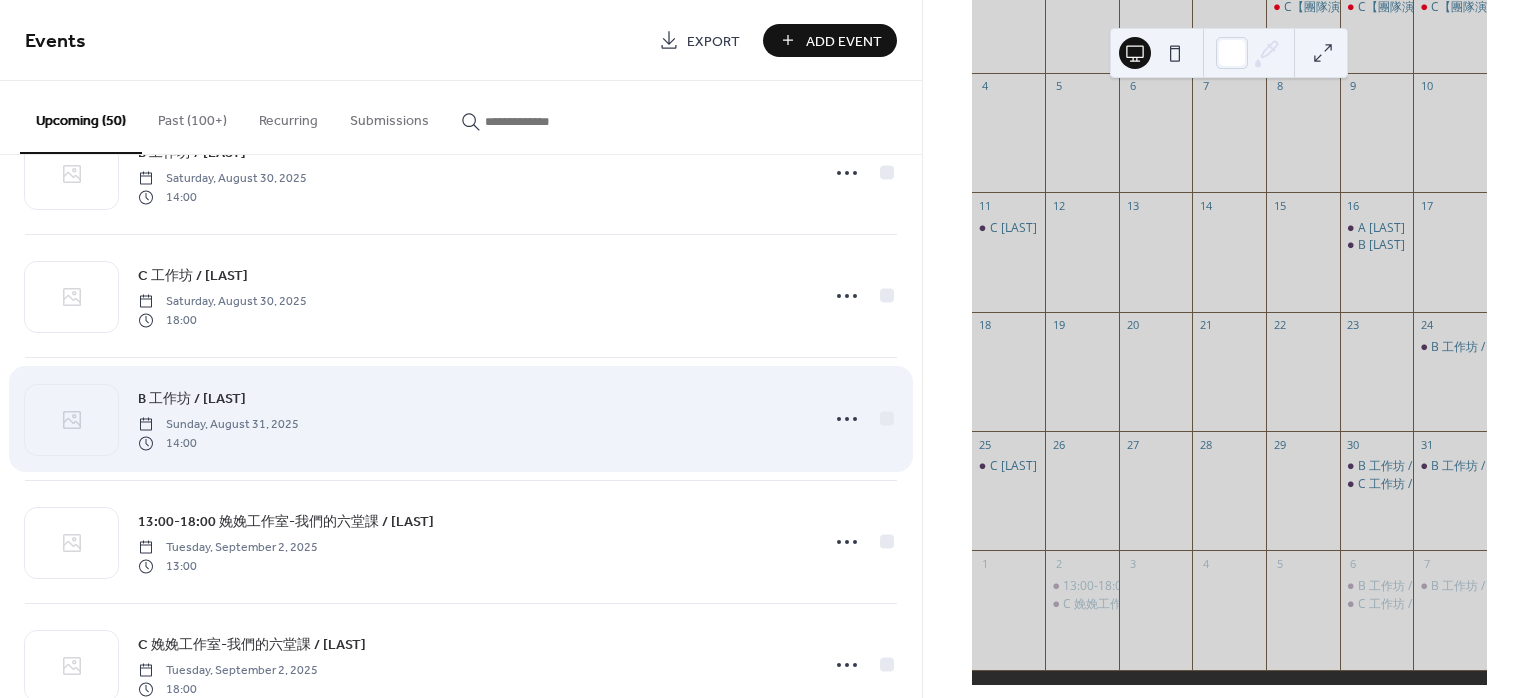 click on "B 工作坊 / [LAST]" at bounding box center [192, 399] 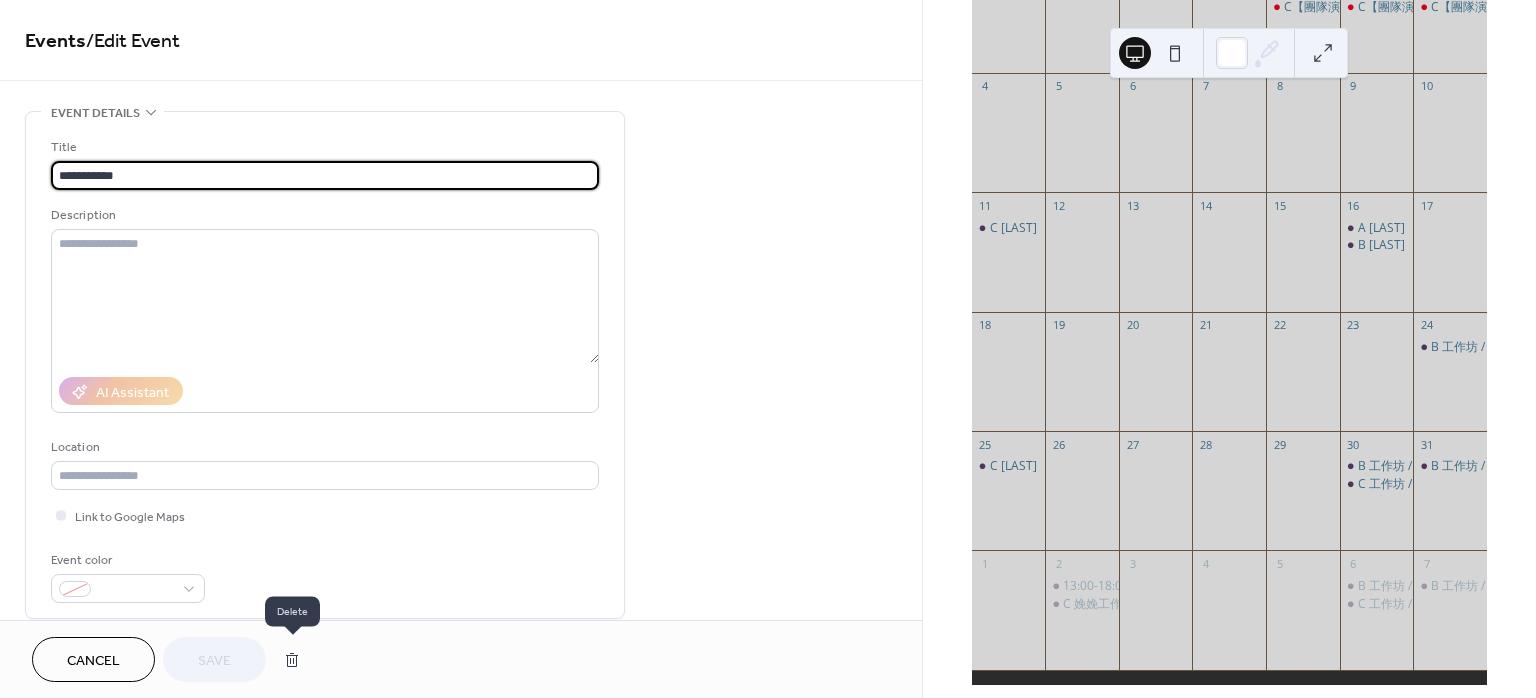 click at bounding box center [292, 660] 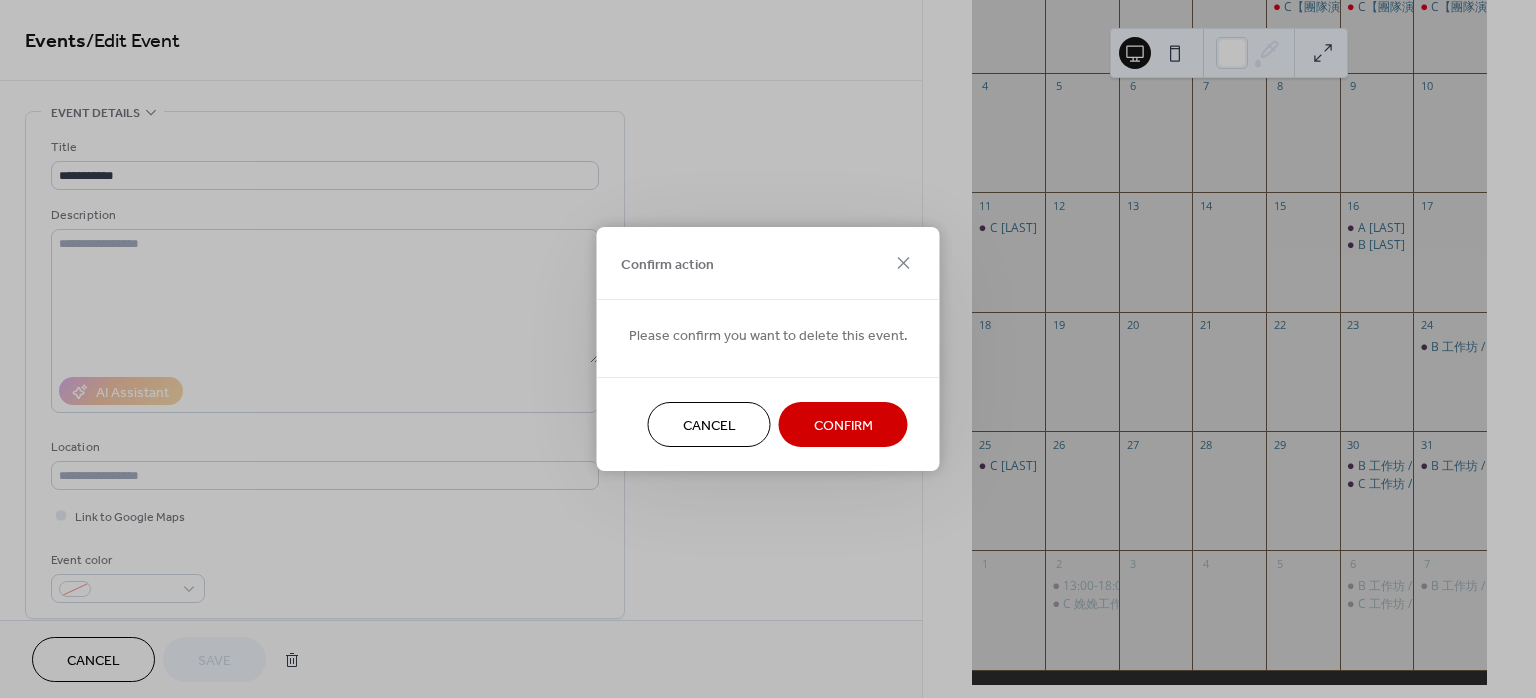 click on "Confirm" at bounding box center [843, 426] 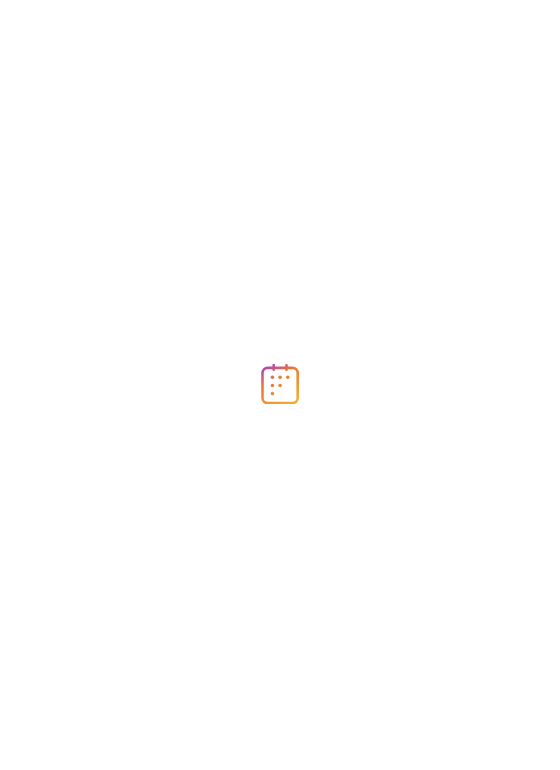 scroll, scrollTop: 0, scrollLeft: 0, axis: both 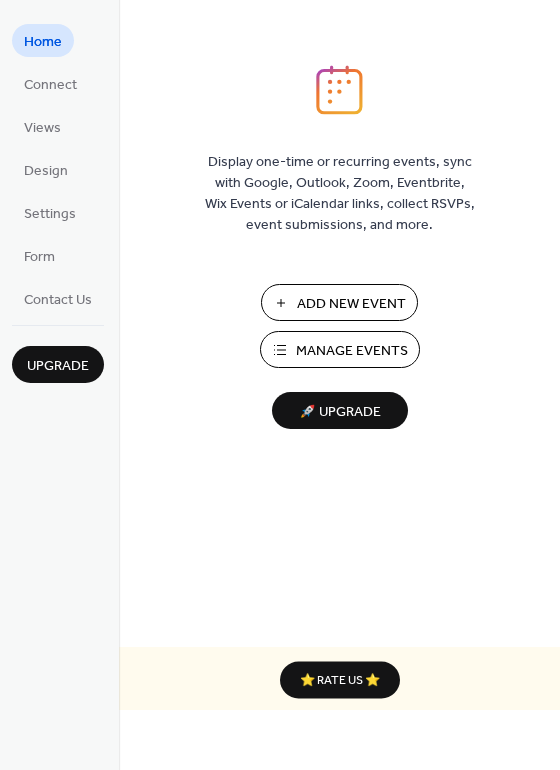 click on "Manage Events" at bounding box center [352, 351] 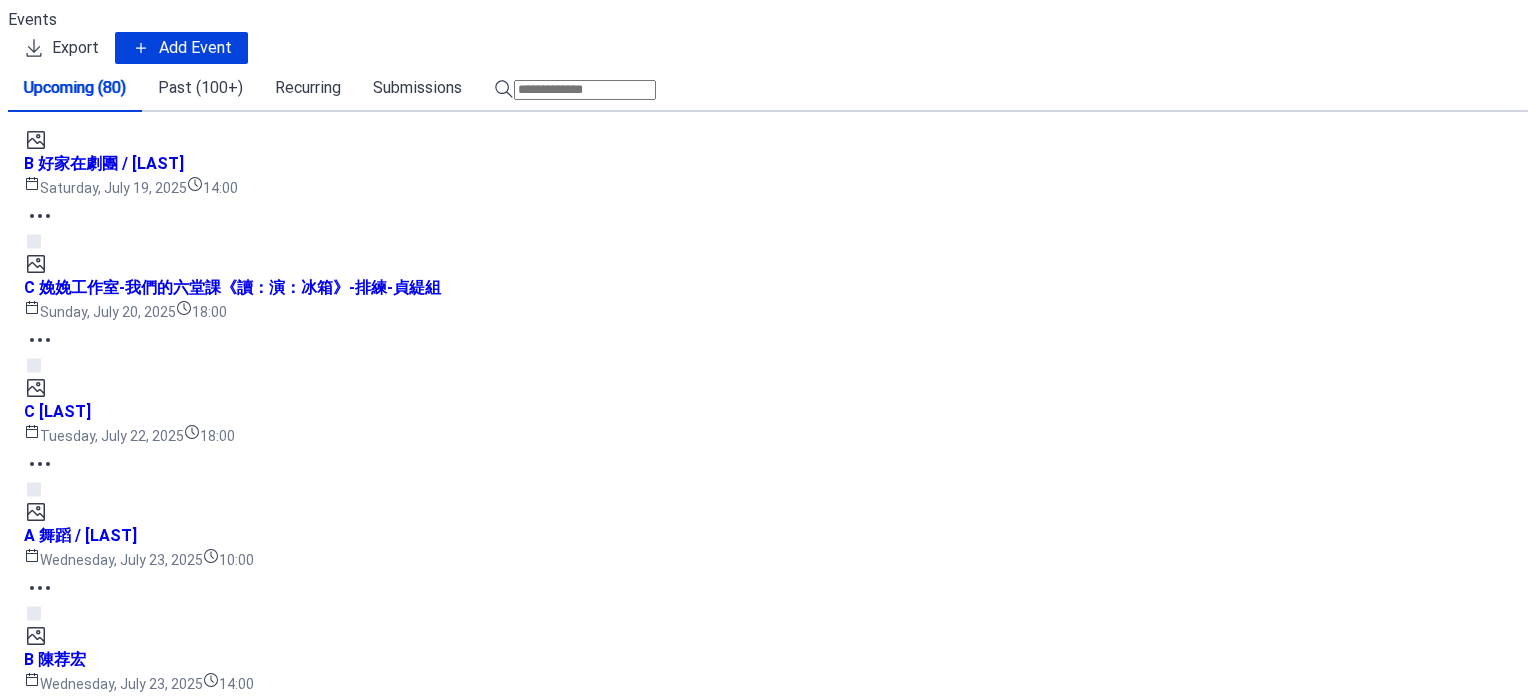 scroll, scrollTop: 0, scrollLeft: 0, axis: both 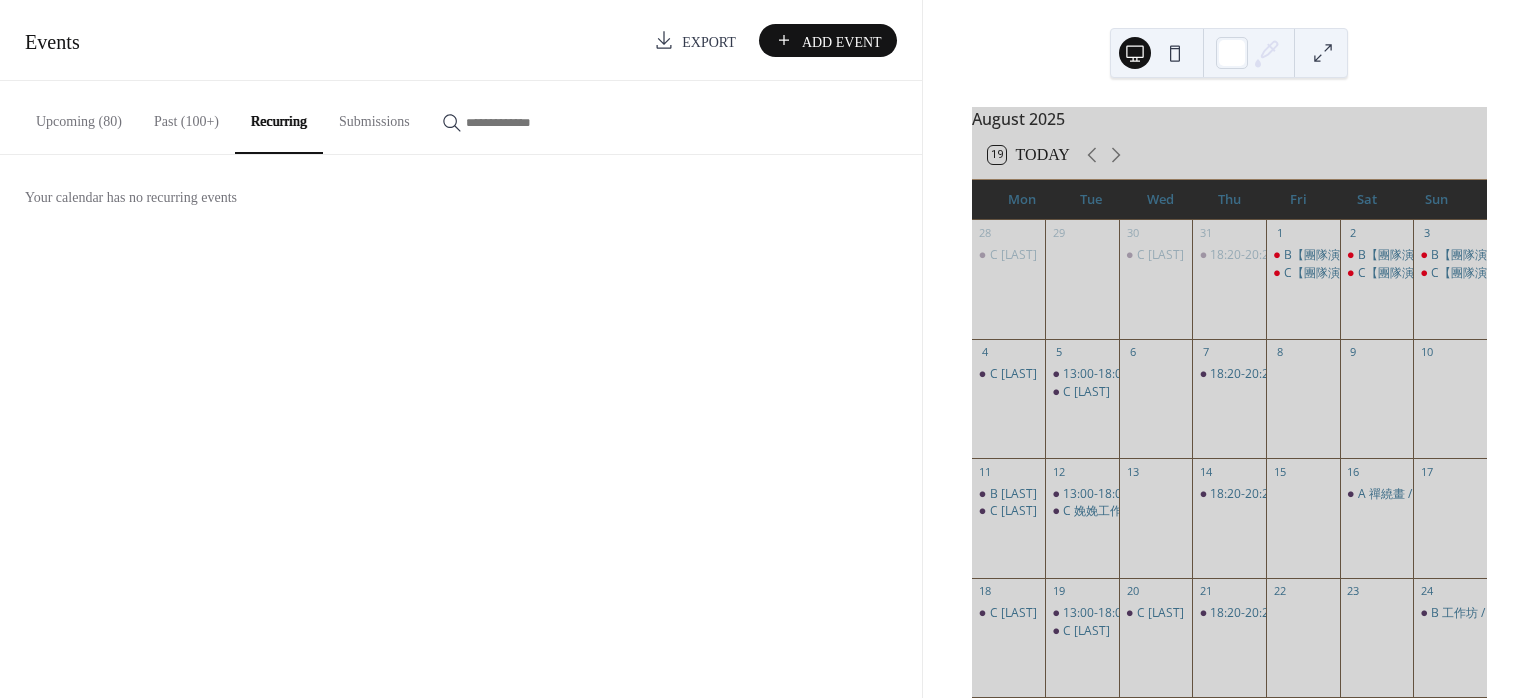click on "Submissions" at bounding box center [374, 116] 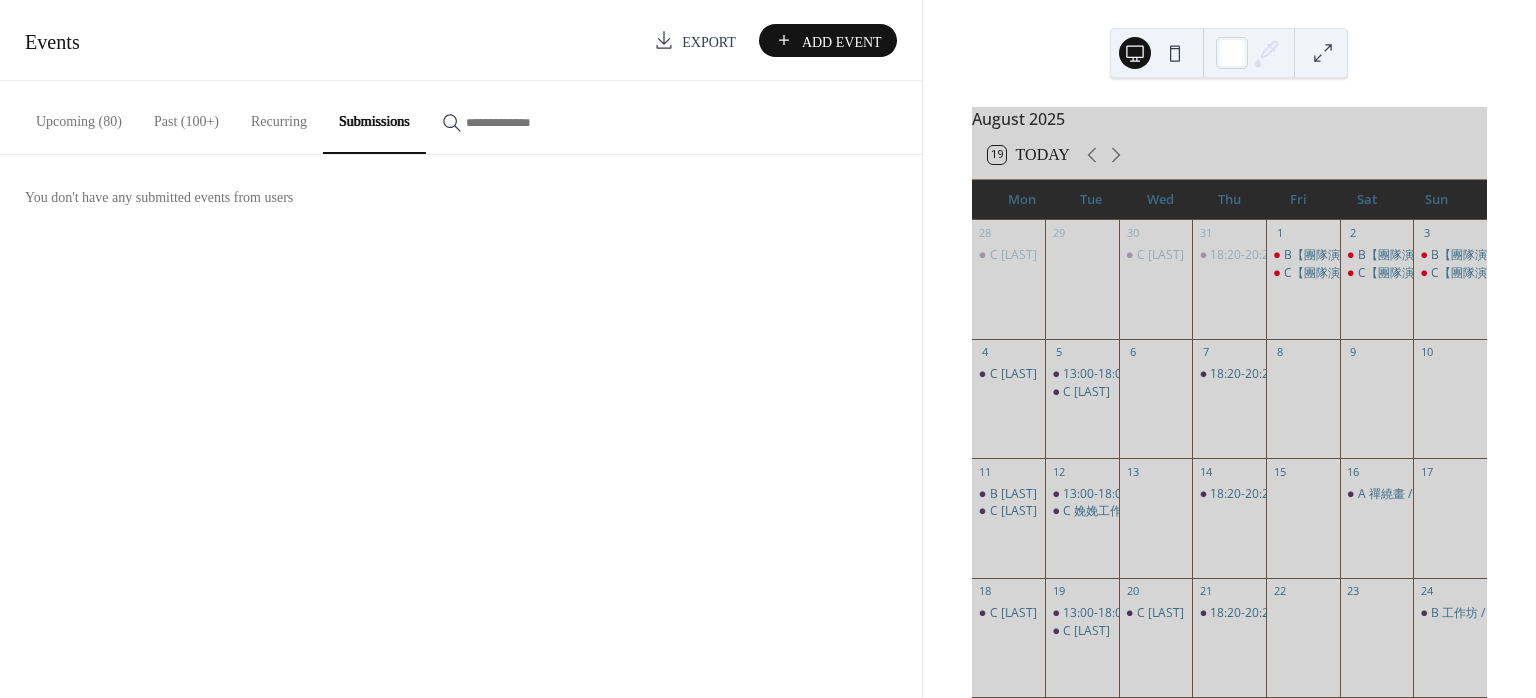 click at bounding box center (526, 122) 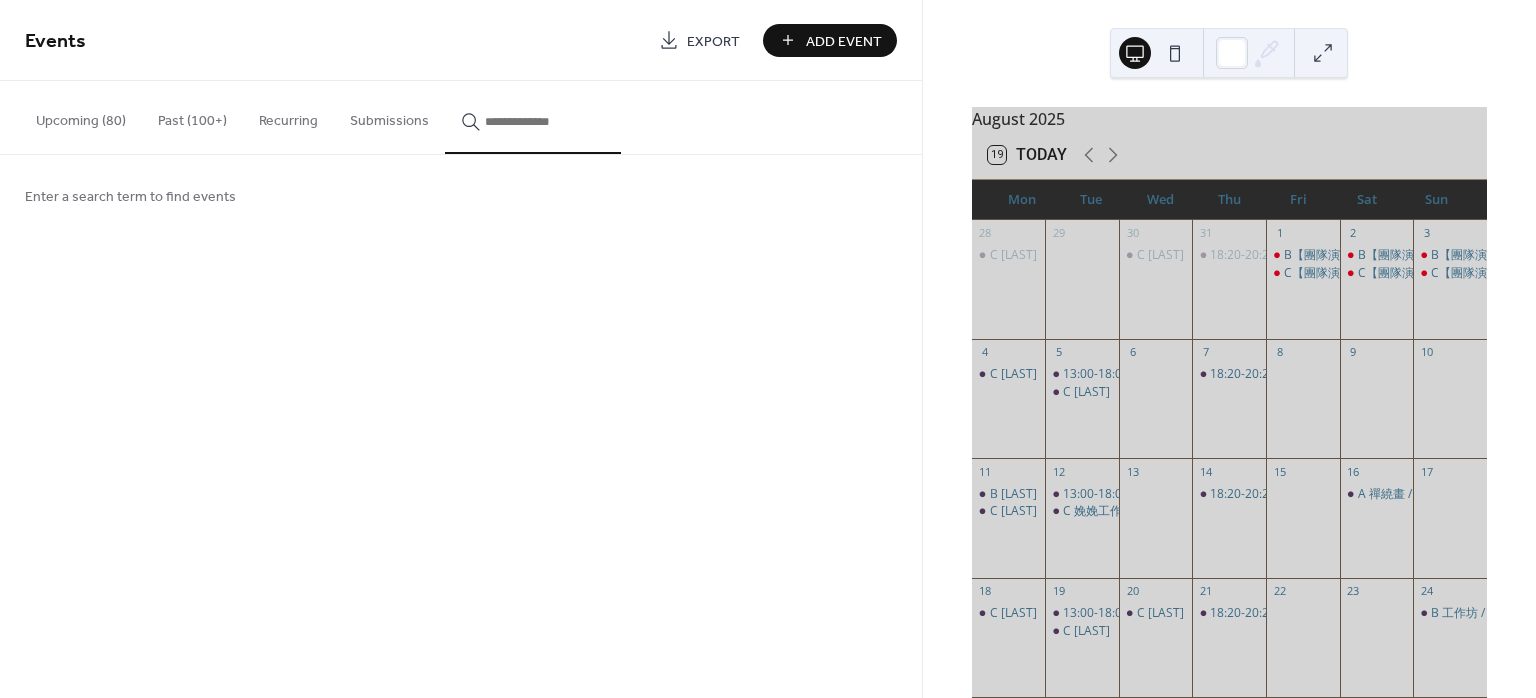 click on "Past (100+)" at bounding box center [192, 116] 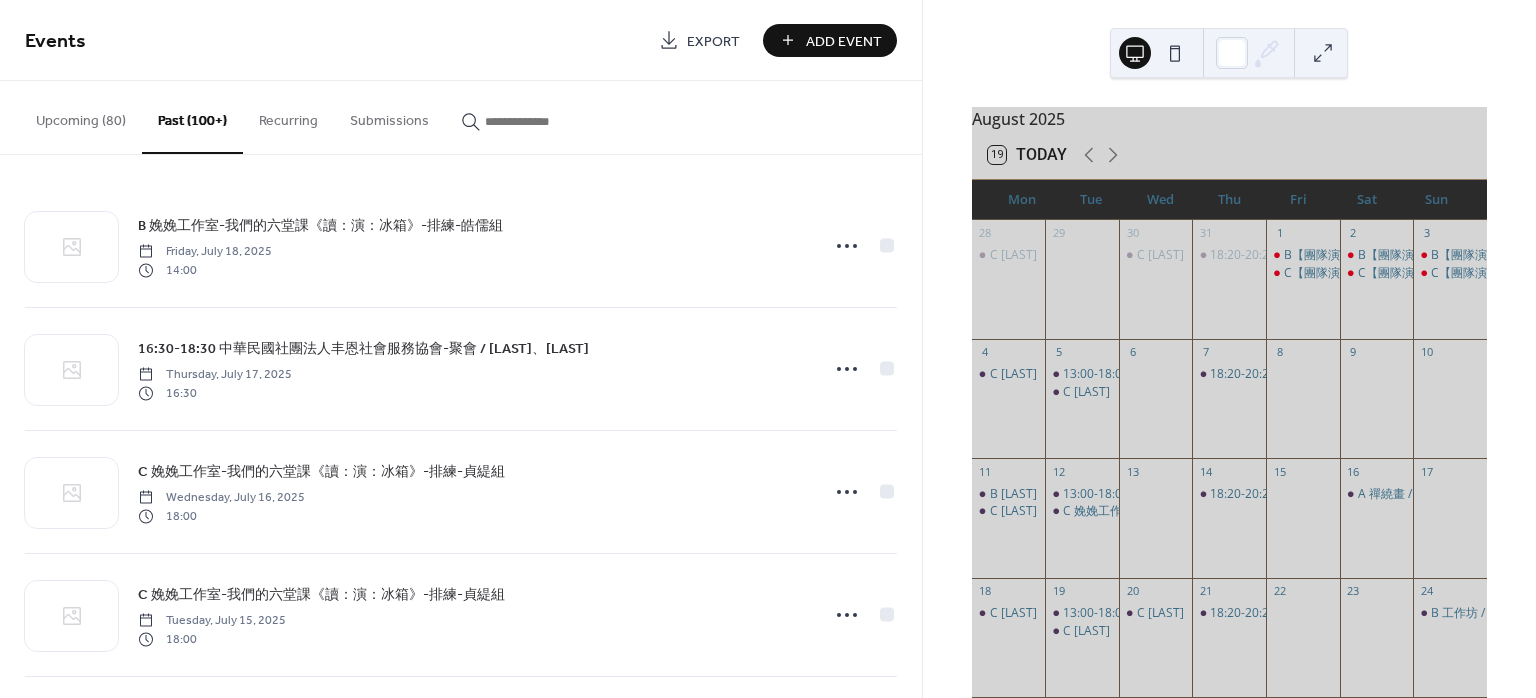 click at bounding box center [545, 121] 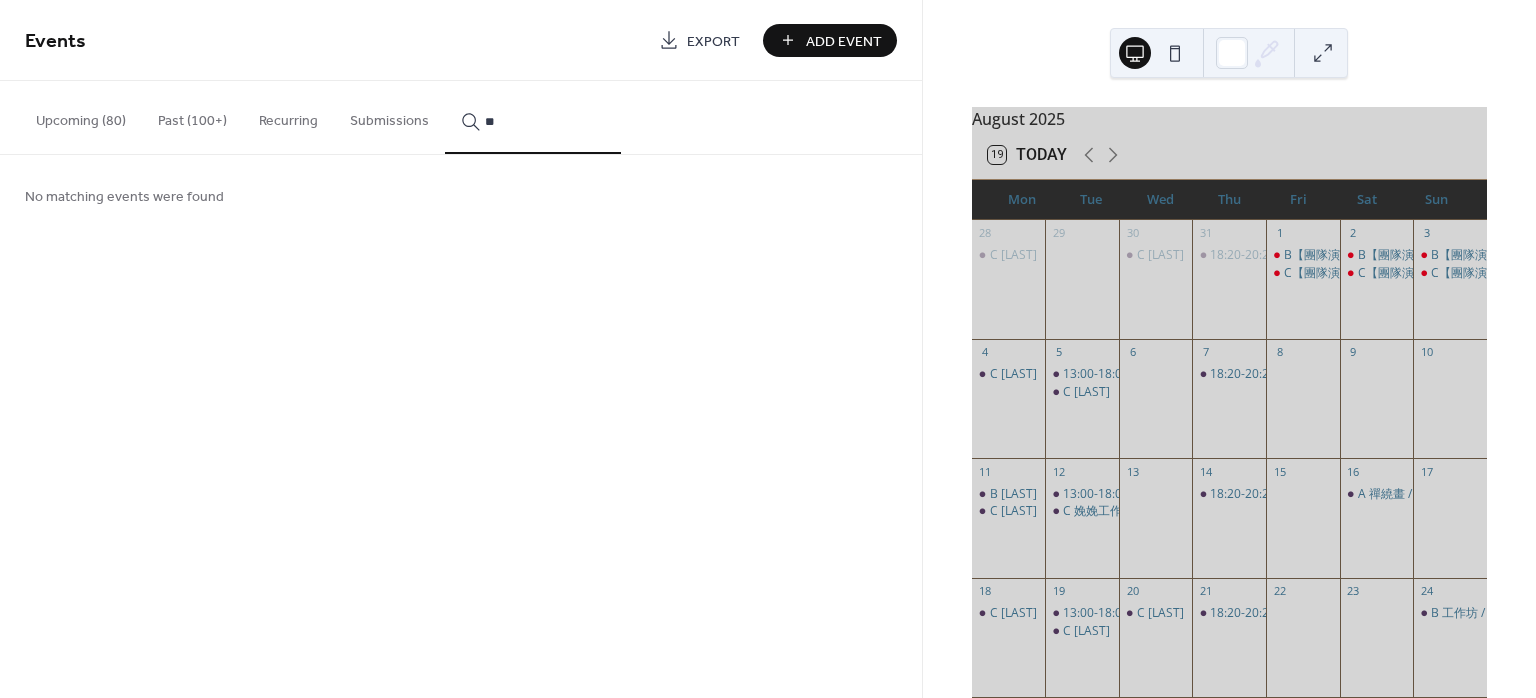type on "*" 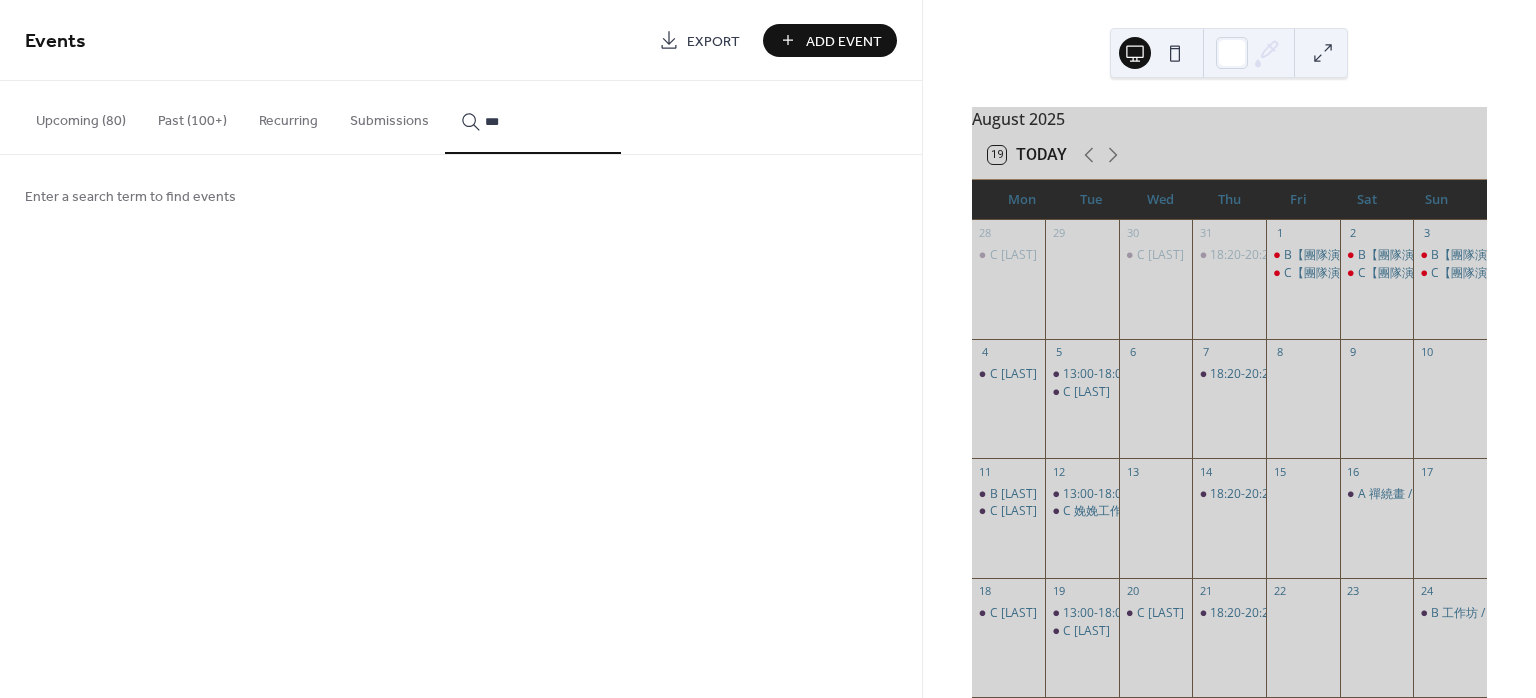 type on "*" 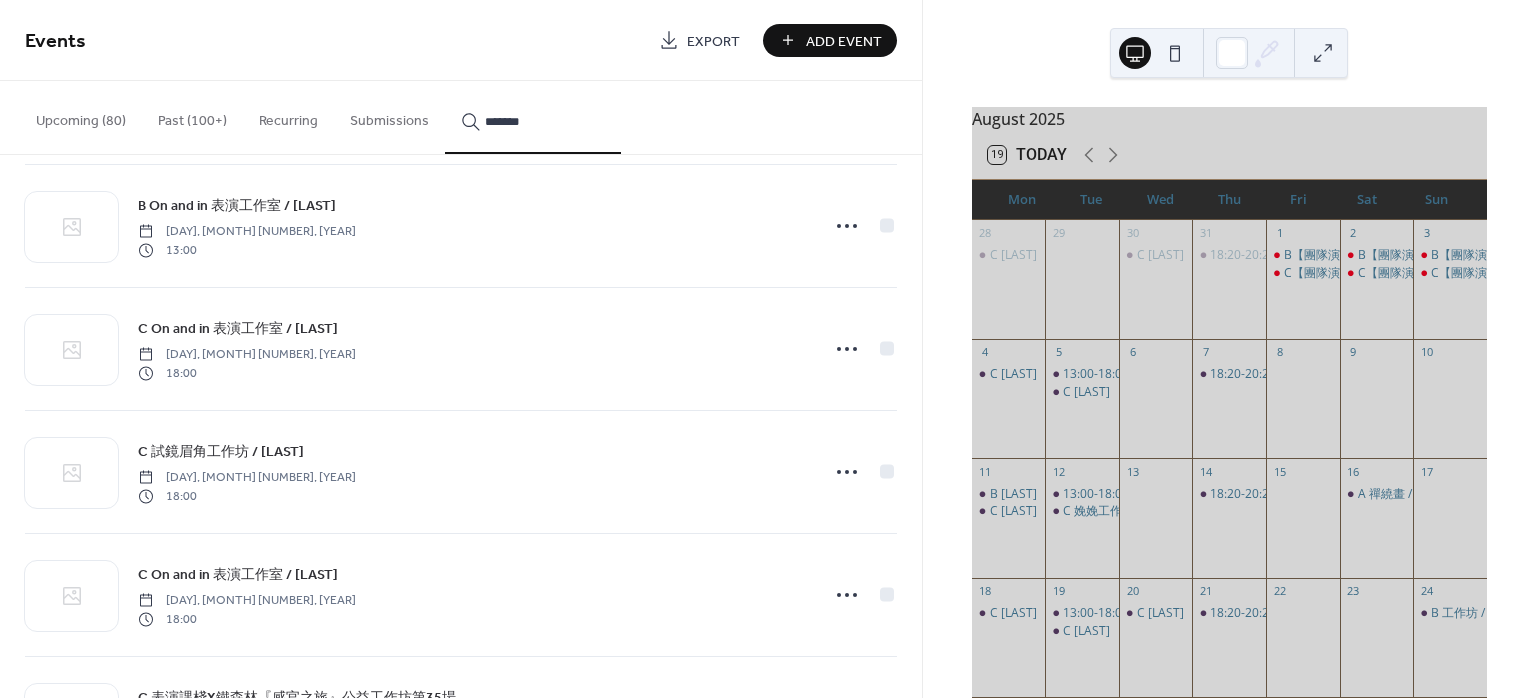 scroll, scrollTop: 0, scrollLeft: 0, axis: both 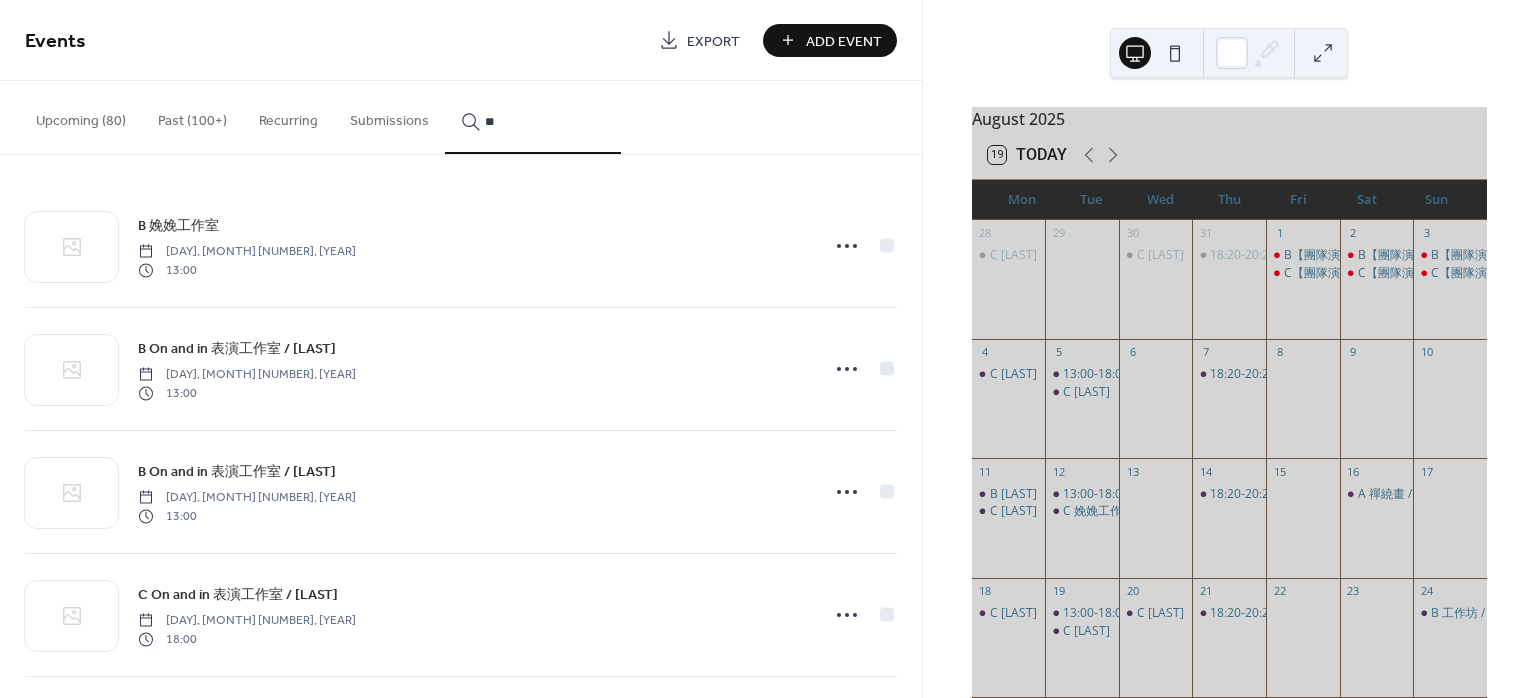 type on "*" 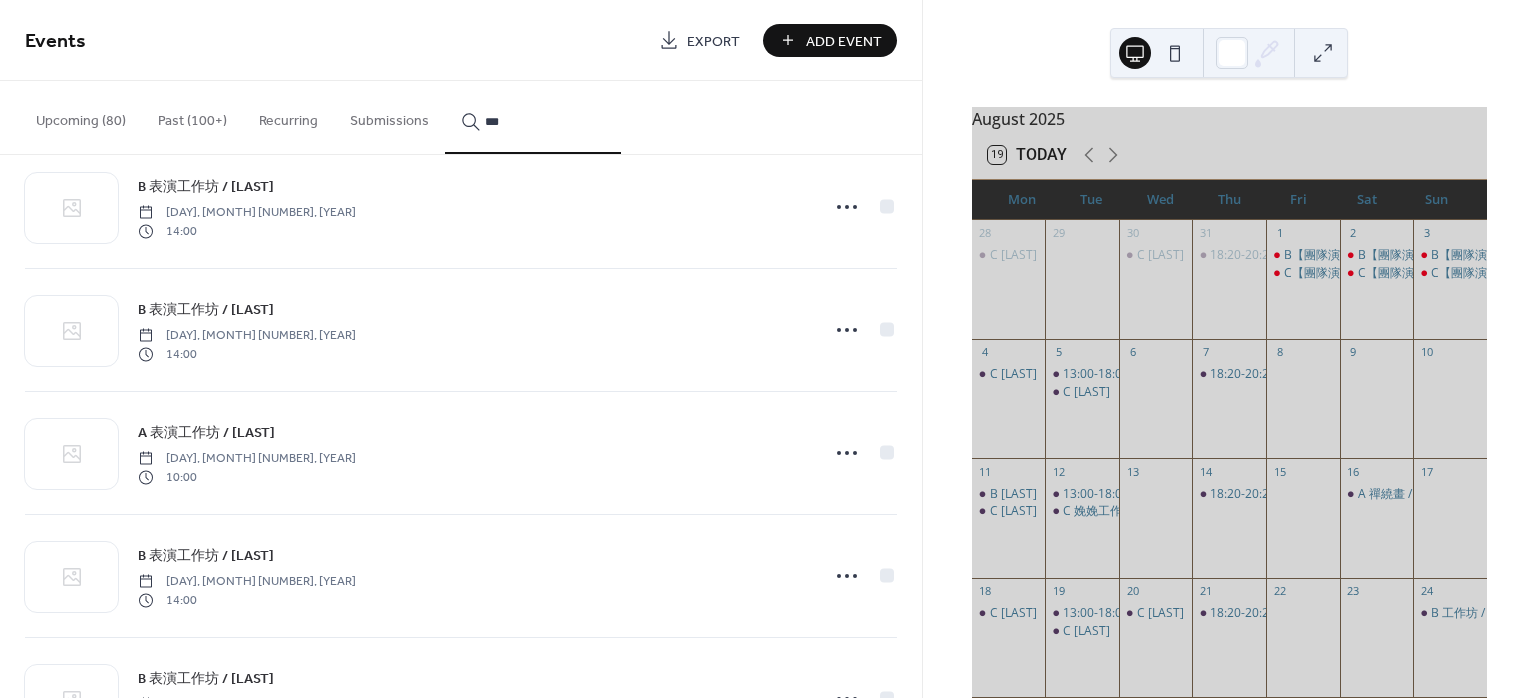 scroll, scrollTop: 1481, scrollLeft: 0, axis: vertical 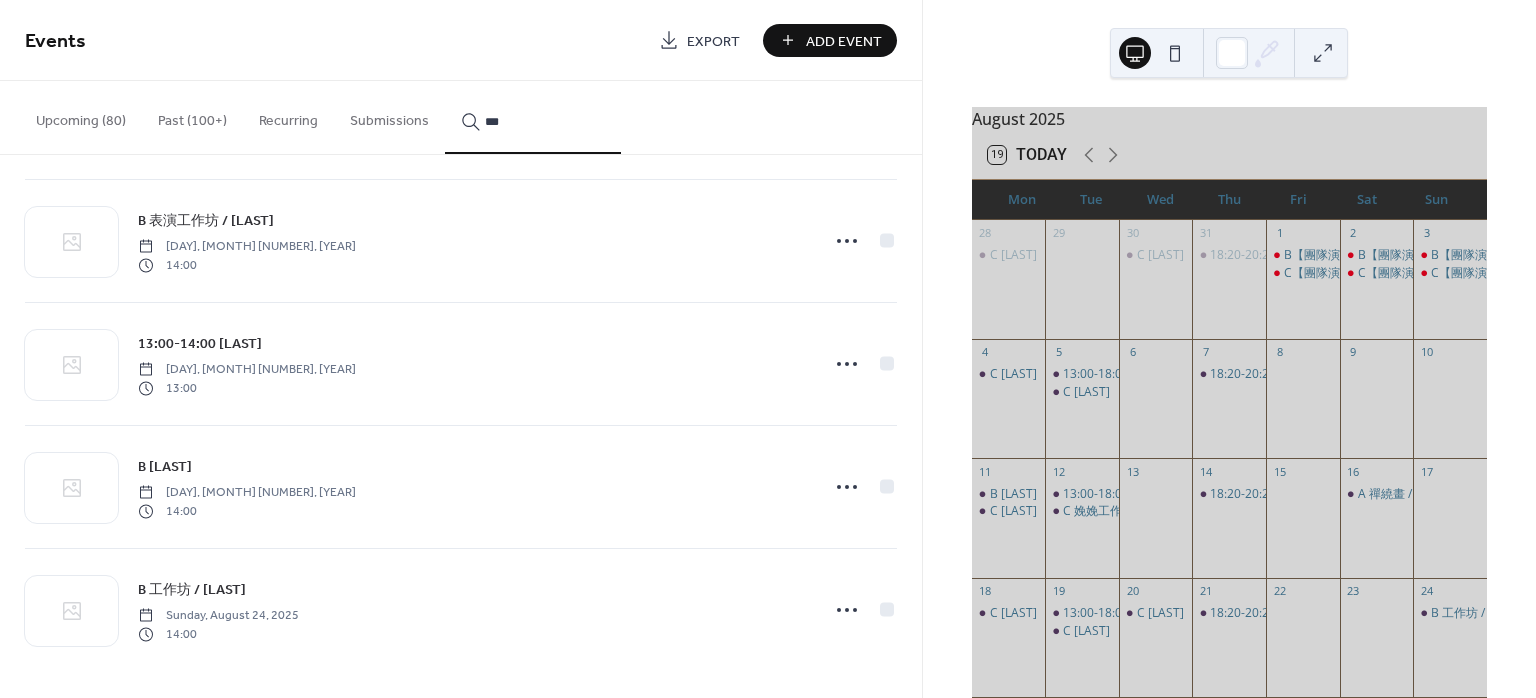 type on "***" 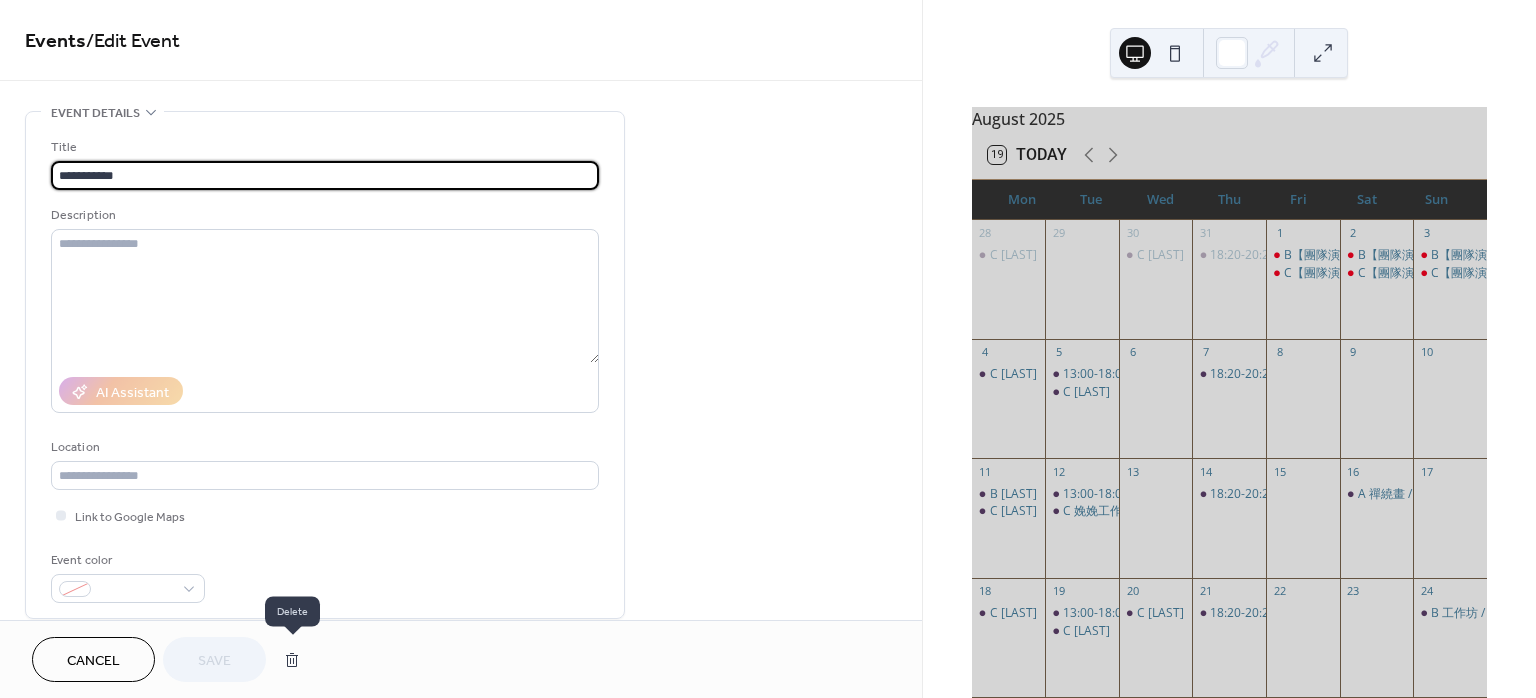 click at bounding box center [292, 660] 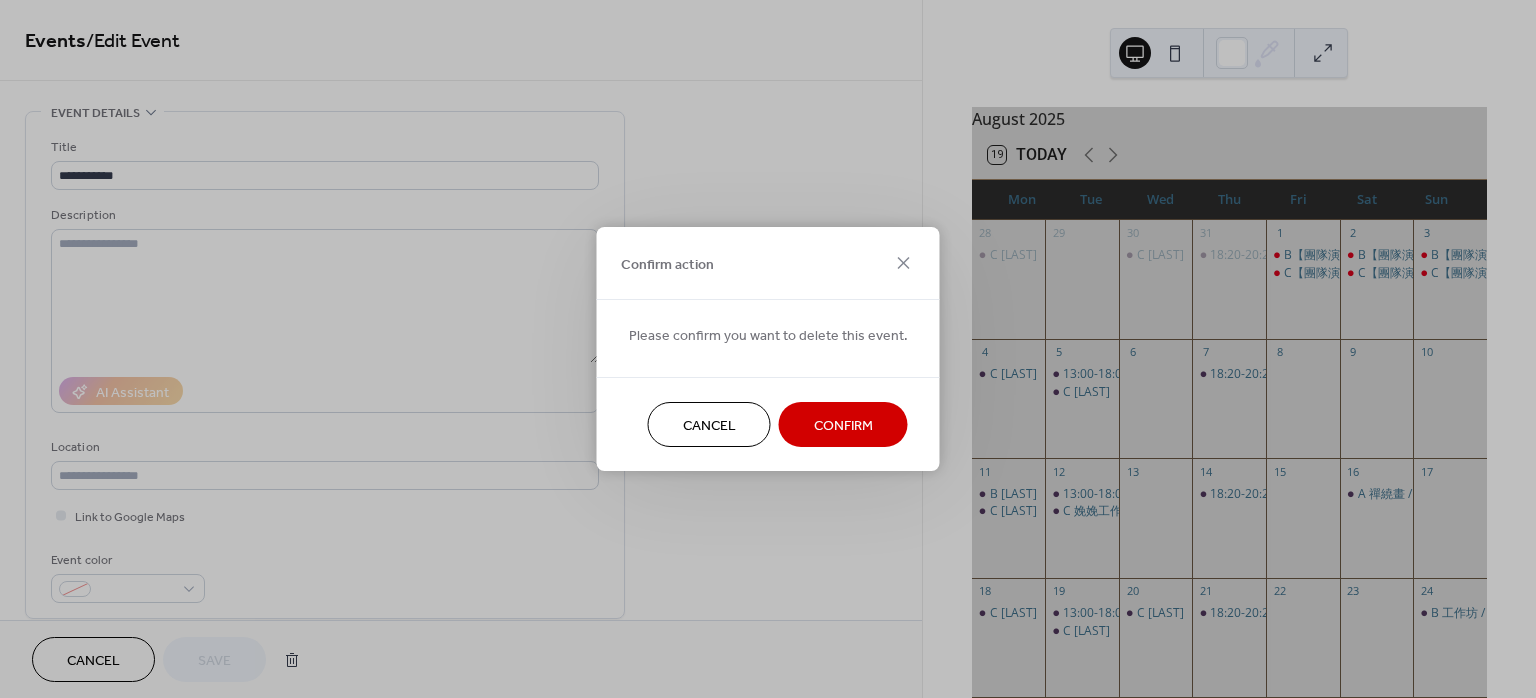 click on "Confirm" at bounding box center (843, 426) 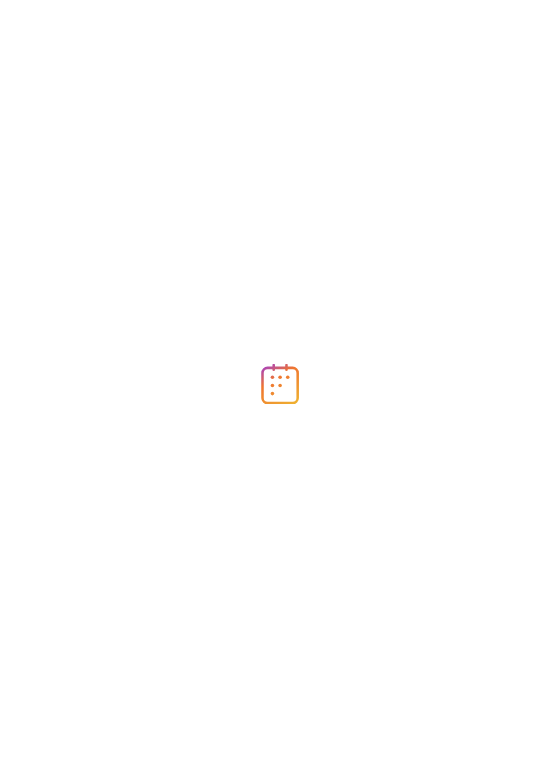 scroll, scrollTop: 0, scrollLeft: 0, axis: both 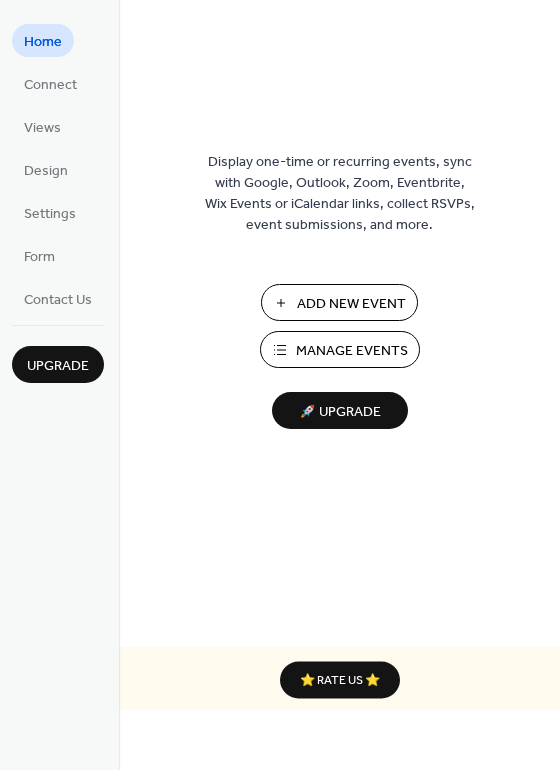 click on "Manage Events" at bounding box center [340, 349] 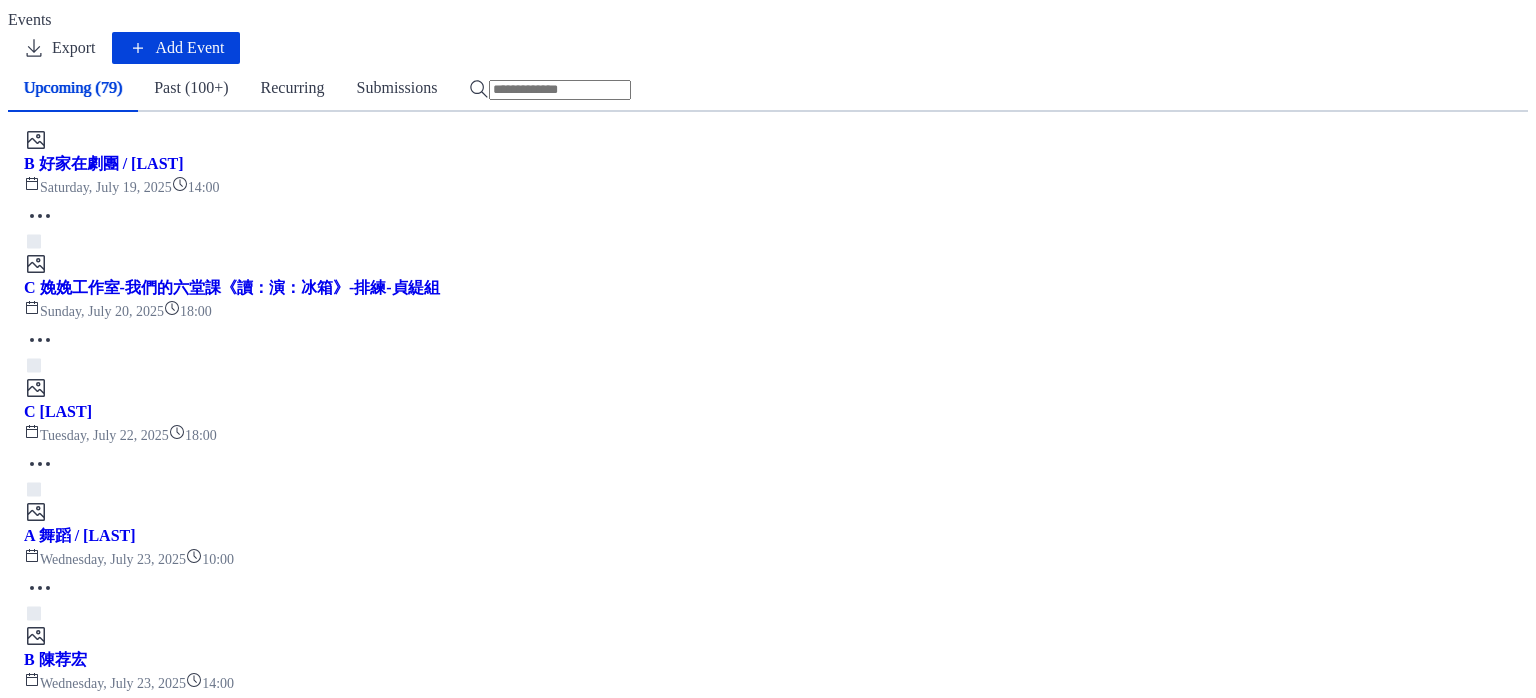 scroll, scrollTop: 0, scrollLeft: 0, axis: both 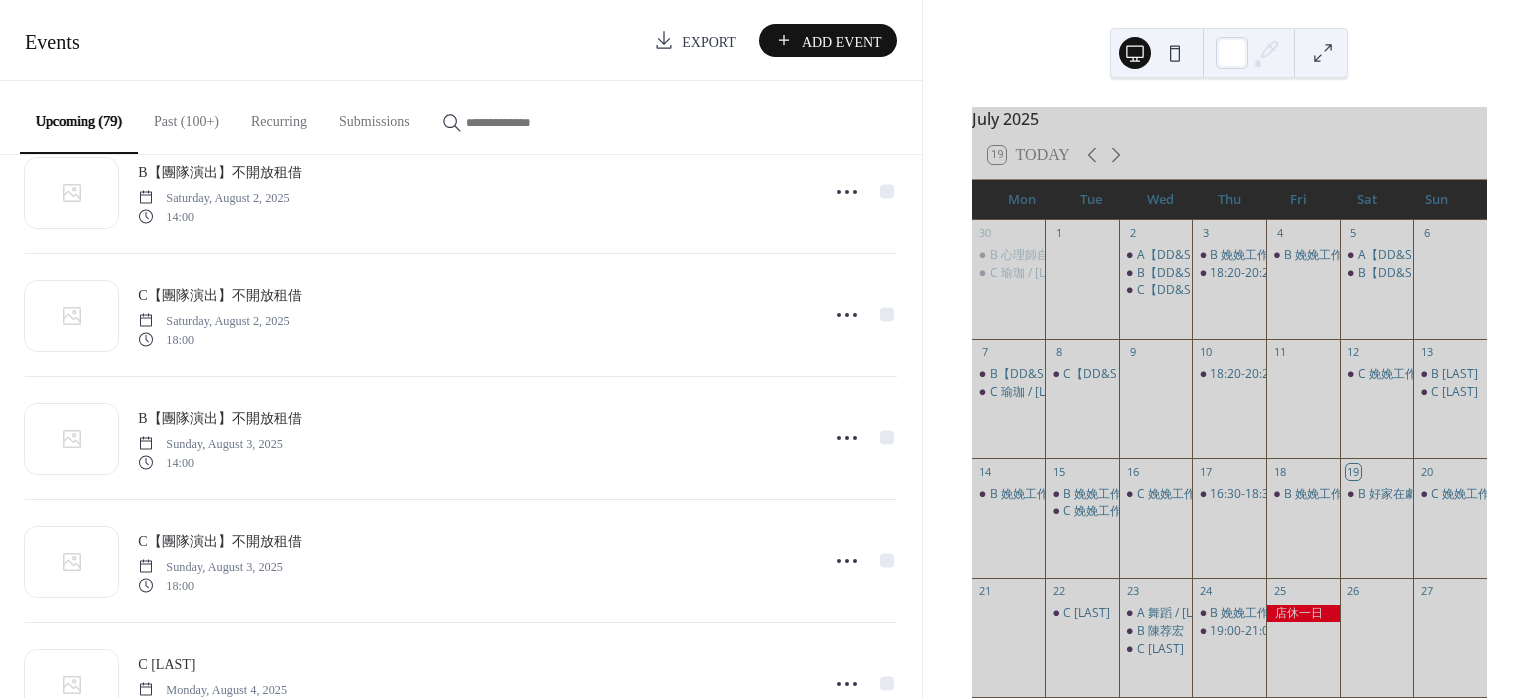 click on "[MONTH] [YEAR] 19 Today Mon Tue Wed Thu Fri Sat Sun 30 B 心理師自我成長團體 / [LAST] C 瑜珈 / [LAST] 1 2 A【DD&S】/ [LAST] B【DD&S】/ [LAST] C【DD&S】/ [LAST] 3 B 娩娩工作室-我們的六堂課《讀：演：冰箱》-排練-皓儒組 18:20-20:20 中華民國社團法人丰恩社會服務協會-聚會 / [LAST]、[LAST] 4 B 娩娩工作室-我們的六堂課《讀：演：冰箱》-排練-皓儒組 5 A【DD&S】/ [LAST] B【DD&S】/ [LAST] 6 7 B【DD&S】/ [LAST] C 瑜珈 / [LAST] 8 C【DD&S】/ [LAST] 9 10 18:20-20:20 中華民國社團法人丰恩社會服務協會-聚會 / [LAST]、[LAST] 11 12 C 娩娩工作室-我們的六堂課《讀：演：冰箱》-排練-貞緹組 13 B [LAST] C [LAST] 14 B 娩娩工作室 / 試戲徵選 15 B 娩娩工作室-我們的六堂課《讀：演：冰箱》-排練-貞緹組 C 娩娩工作室-我們的六堂課《讀：演：冰箱》-排練-貞緹組 16 17 18 19 B 好家在劇團 / [LAST] 20 21 22 C [LAST]" at bounding box center (1229, 349) 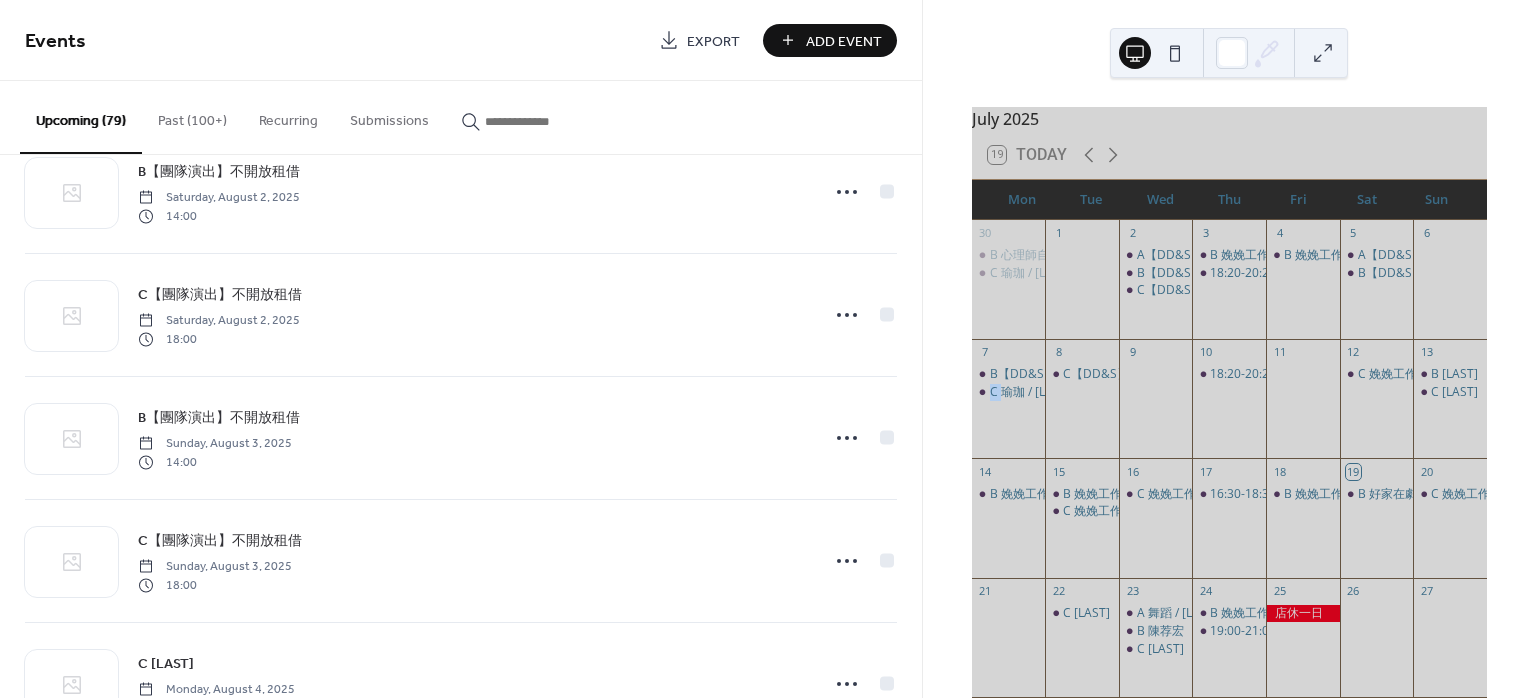 click on "[MONTH] [YEAR] 19 Today Mon Tue Wed Thu Fri Sat Sun 30 B 心理師自我成長團體 / [LAST] C 瑜珈 / [LAST] 1 2 A【DD&S】/ [LAST] B【DD&S】/ [LAST] C【DD&S】/ [LAST] 3 B 娩娩工作室-我們的六堂課《讀：演：冰箱》-排練-皓儒組 18:20-20:20 中華民國社團法人丰恩社會服務協會-聚會 / [LAST]、[LAST] 4 B 娩娩工作室-我們的六堂課《讀：演：冰箱》-排練-皓儒組 5 A【DD&S】/ [LAST] B【DD&S】/ [LAST] 6 7 B【DD&S】/ [LAST] C 瑜珈 / [LAST] 8 C【DD&S】/ [LAST] 9 10 18:20-20:20 中華民國社團法人丰恩社會服務協會-聚會 / [LAST]、[LAST] 11 12 C 娩娩工作室-我們的六堂課《讀：演：冰箱》-排練-貞緹組 13 B [LAST] C [LAST] 14 B 娩娩工作室 / 試戲徵選 15 B 娩娩工作室-我們的六堂課《讀：演：冰箱》-排練-貞緹組 C 娩娩工作室-我們的六堂課《讀：演：冰箱》-排練-貞緹組 16 17 18 19 B 好家在劇團 / [LAST] 20 21 22 C [LAST]" at bounding box center (1229, 349) 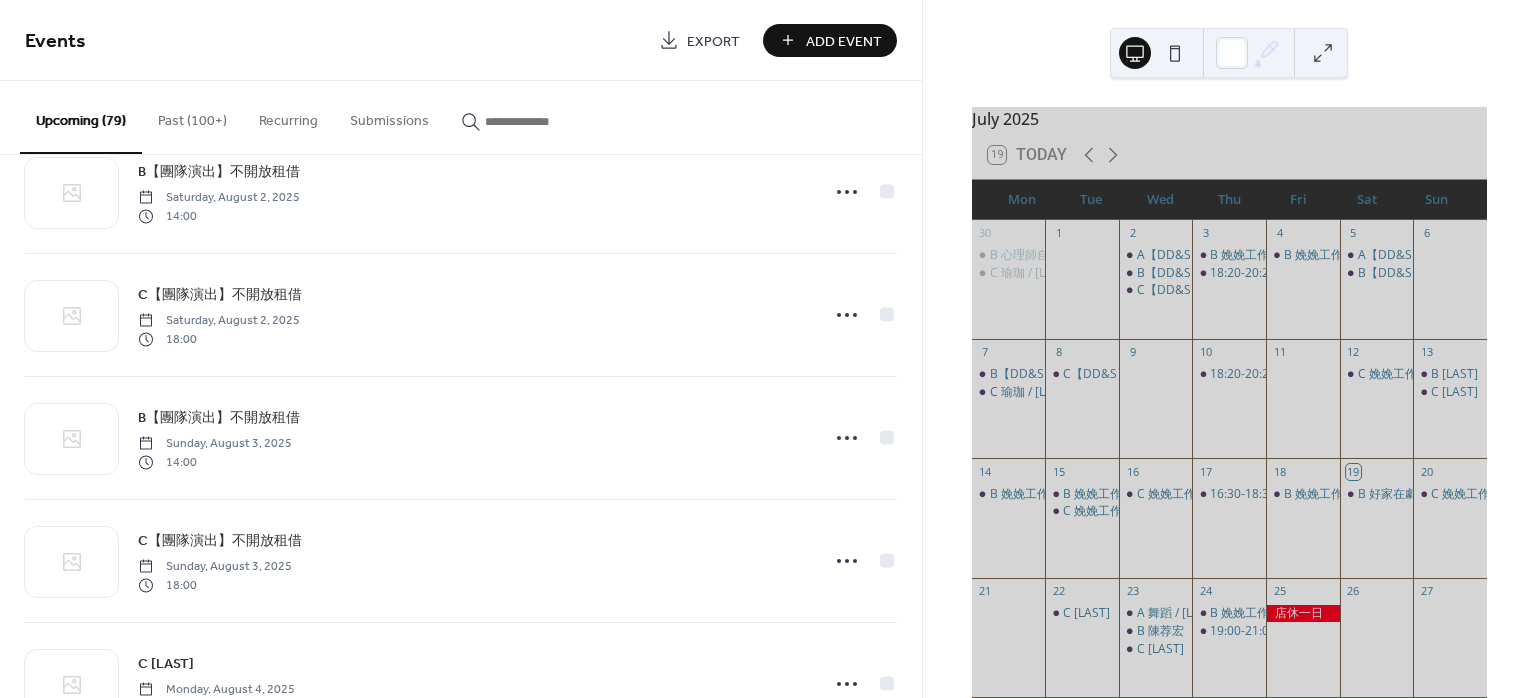 click on "[MONTH] [YEAR] 19 Today Mon Tue Wed Thu Fri Sat Sun 30 B 心理師自我成長團體 / [LAST] C 瑜珈 / [LAST] 1 2 A【DD&S】/ [LAST] B【DD&S】/ [LAST] C【DD&S】/ [LAST] 3 B 娩娩工作室-我們的六堂課《讀：演：冰箱》-排練-皓儒組 18:20-20:20 中華民國社團法人丰恩社會服務協會-聚會 / [LAST]、[LAST] 4 B 娩娩工作室-我們的六堂課《讀：演：冰箱》-排練-皓儒組 5 A【DD&S】/ [LAST] B【DD&S】/ [LAST] 6 7 B【DD&S】/ [LAST] C 瑜珈 / [LAST] 8 C【DD&S】/ [LAST] 9 10 18:20-20:20 中華民國社團法人丰恩社會服務協會-聚會 / [LAST]、[LAST] 11 12 C 娩娩工作室-我們的六堂課《讀：演：冰箱》-排練-貞緹組 13 B [LAST] C [LAST] 14 B 娩娩工作室 / 試戲徵選 15 B 娩娩工作室-我們的六堂課《讀：演：冰箱》-排練-貞緹組 C 娩娩工作室-我們的六堂課《讀：演：冰箱》-排練-貞緹組 16 17 18 19 B 好家在劇團 / [LAST] 20 21 22 C [LAST]" at bounding box center [1229, 349] 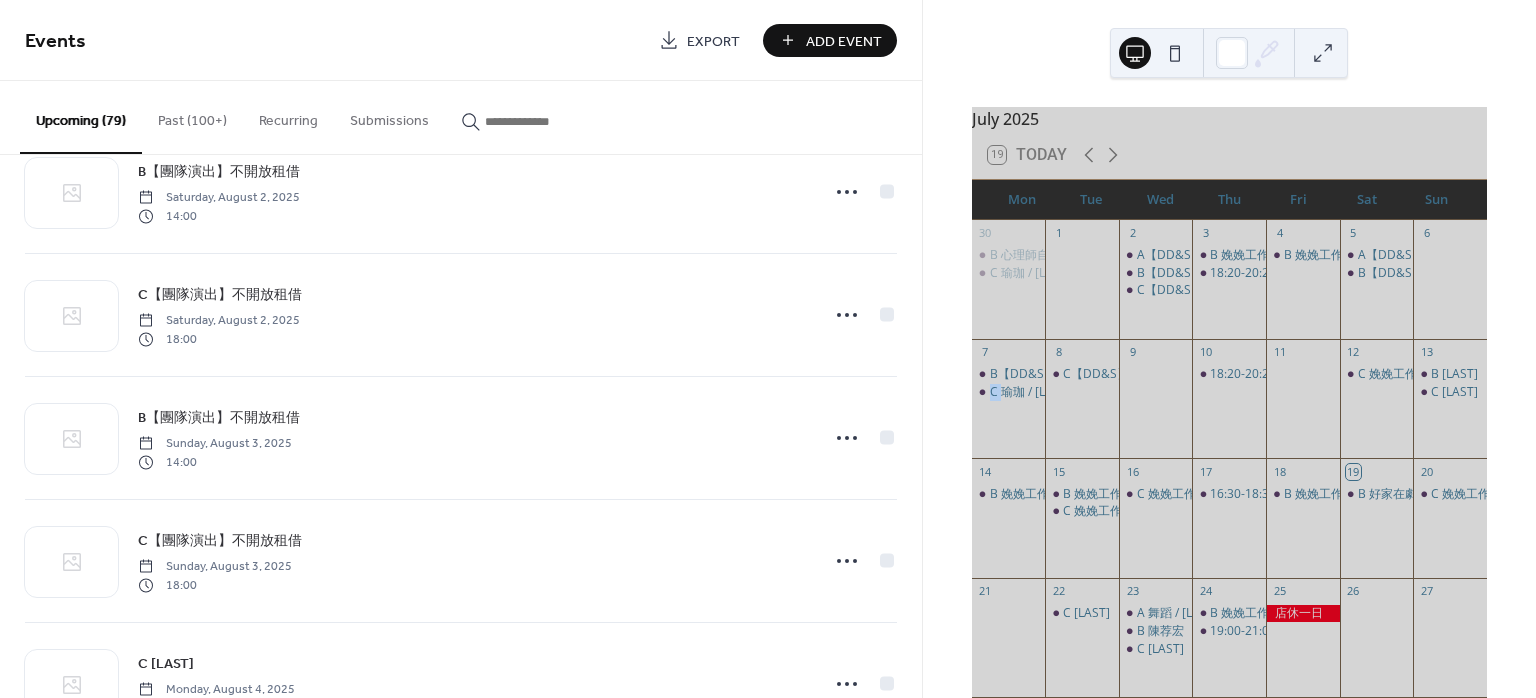 click on "[MONTH] [YEAR] 19 Today Mon Tue Wed Thu Fri Sat Sun 30 B 心理師自我成長團體 / [LAST] C 瑜珈 / [LAST] 1 2 A【DD&S】/ [LAST] B【DD&S】/ [LAST] C【DD&S】/ [LAST] 3 B 娩娩工作室-我們的六堂課《讀：演：冰箱》-排練-皓儒組 18:20-20:20 中華民國社團法人丰恩社會服務協會-聚會 / [LAST]、[LAST] 4 B 娩娩工作室-我們的六堂課《讀：演：冰箱》-排練-皓儒組 5 A【DD&S】/ [LAST] B【DD&S】/ [LAST] 6 7 B【DD&S】/ [LAST] C 瑜珈 / [LAST] 8 C【DD&S】/ [LAST] 9 10 18:20-20:20 中華民國社團法人丰恩社會服務協會-聚會 / [LAST]、[LAST] 11 12 C 娩娩工作室-我們的六堂課《讀：演：冰箱》-排練-貞緹組 13 B [LAST] C [LAST] 14 B 娩娩工作室 / 試戲徵選 15 B 娩娩工作室-我們的六堂課《讀：演：冰箱》-排練-貞緹組 C 娩娩工作室-我們的六堂課《讀：演：冰箱》-排練-貞緹組 16 17 18 19 B 好家在劇團 / [LAST] 20 21 22 C [LAST]" at bounding box center (1229, 349) 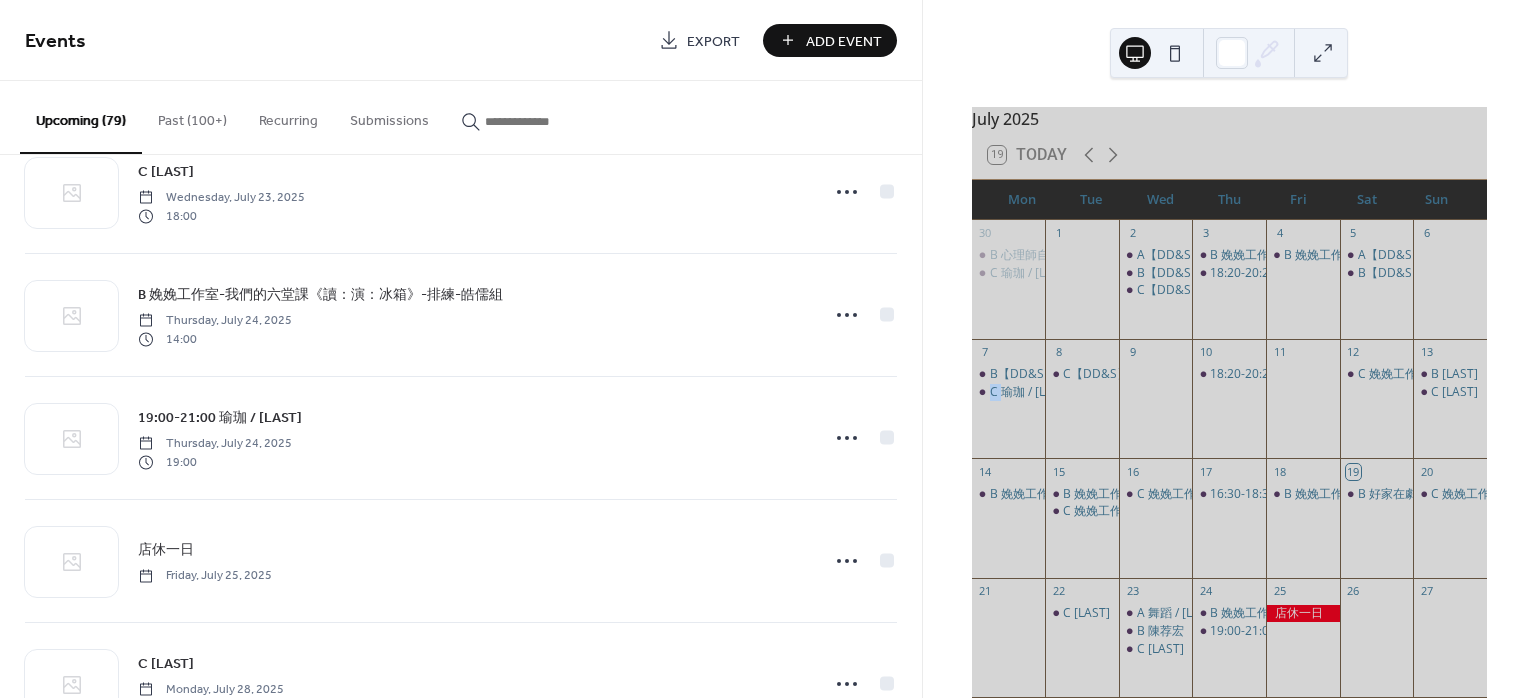scroll, scrollTop: 0, scrollLeft: 0, axis: both 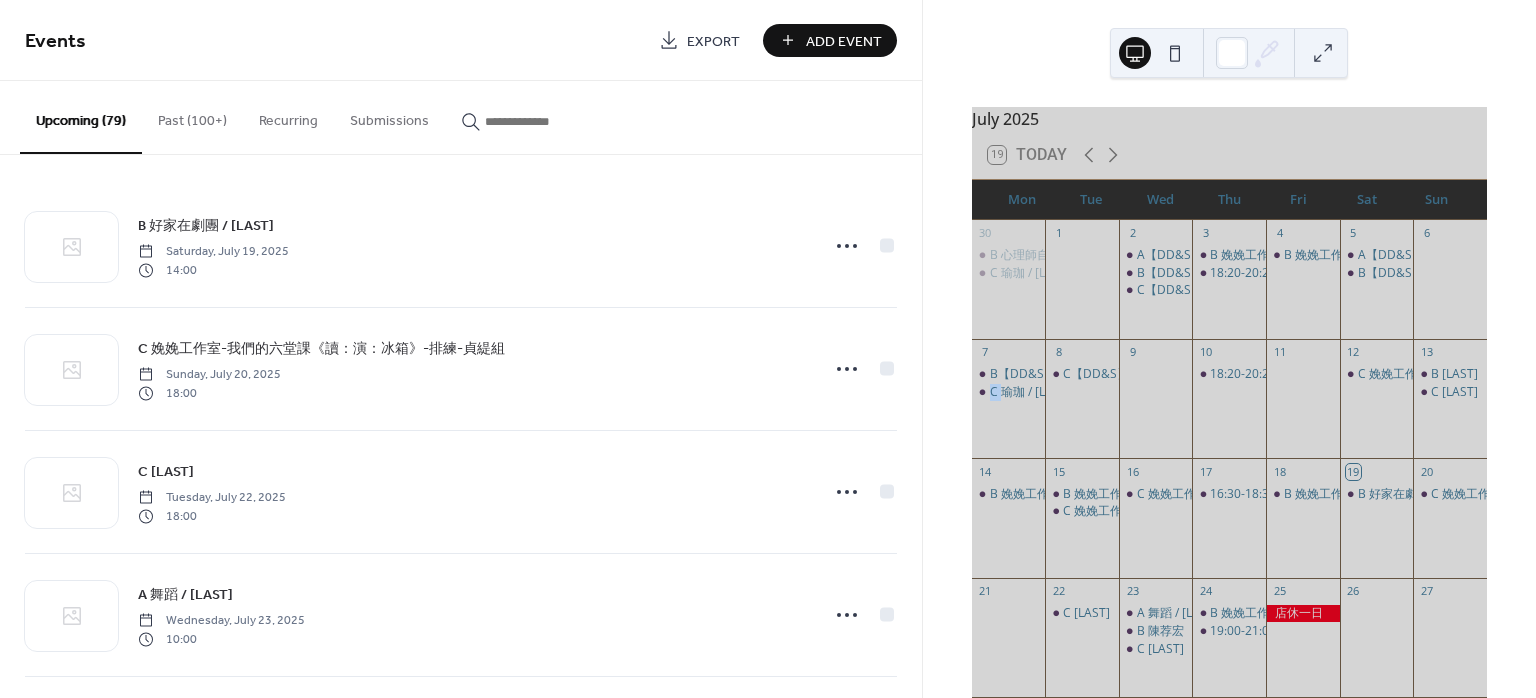 click at bounding box center (1323, 53) 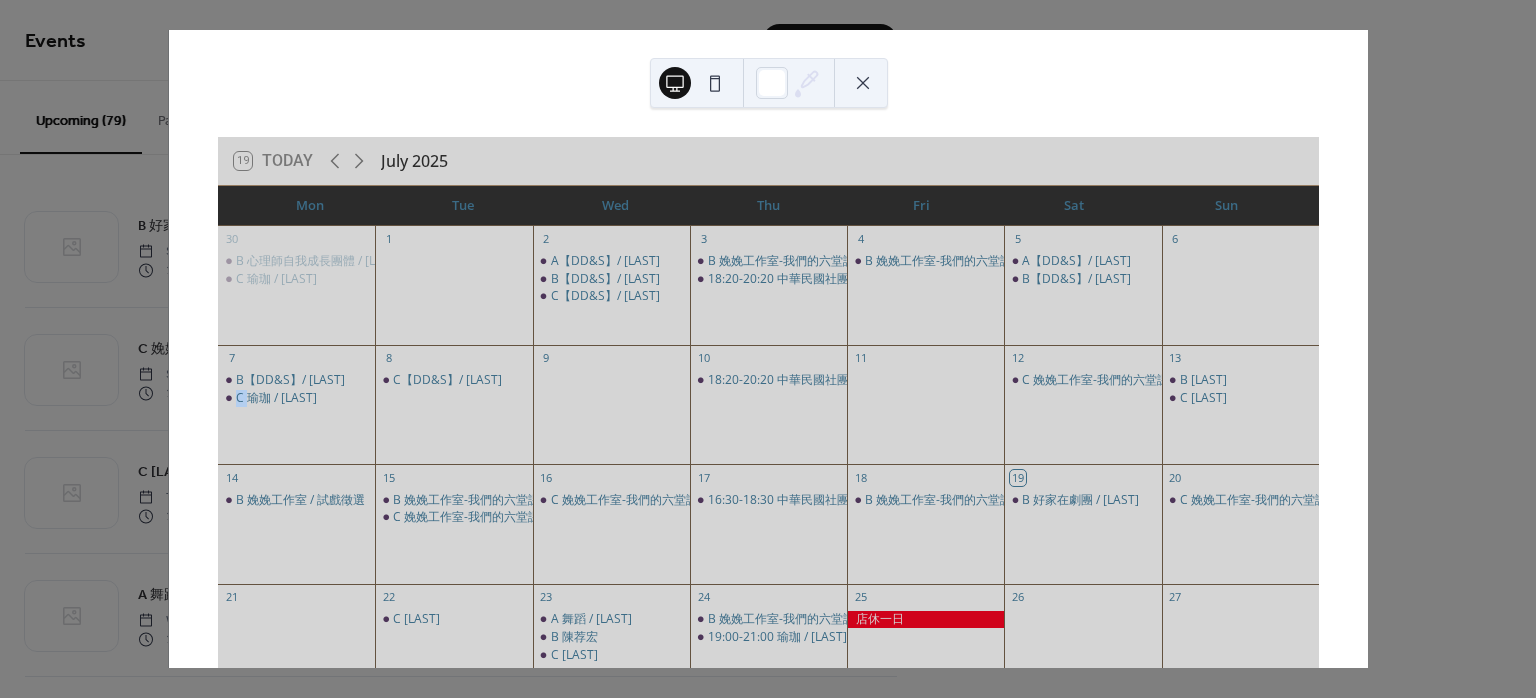 click at bounding box center (863, 83) 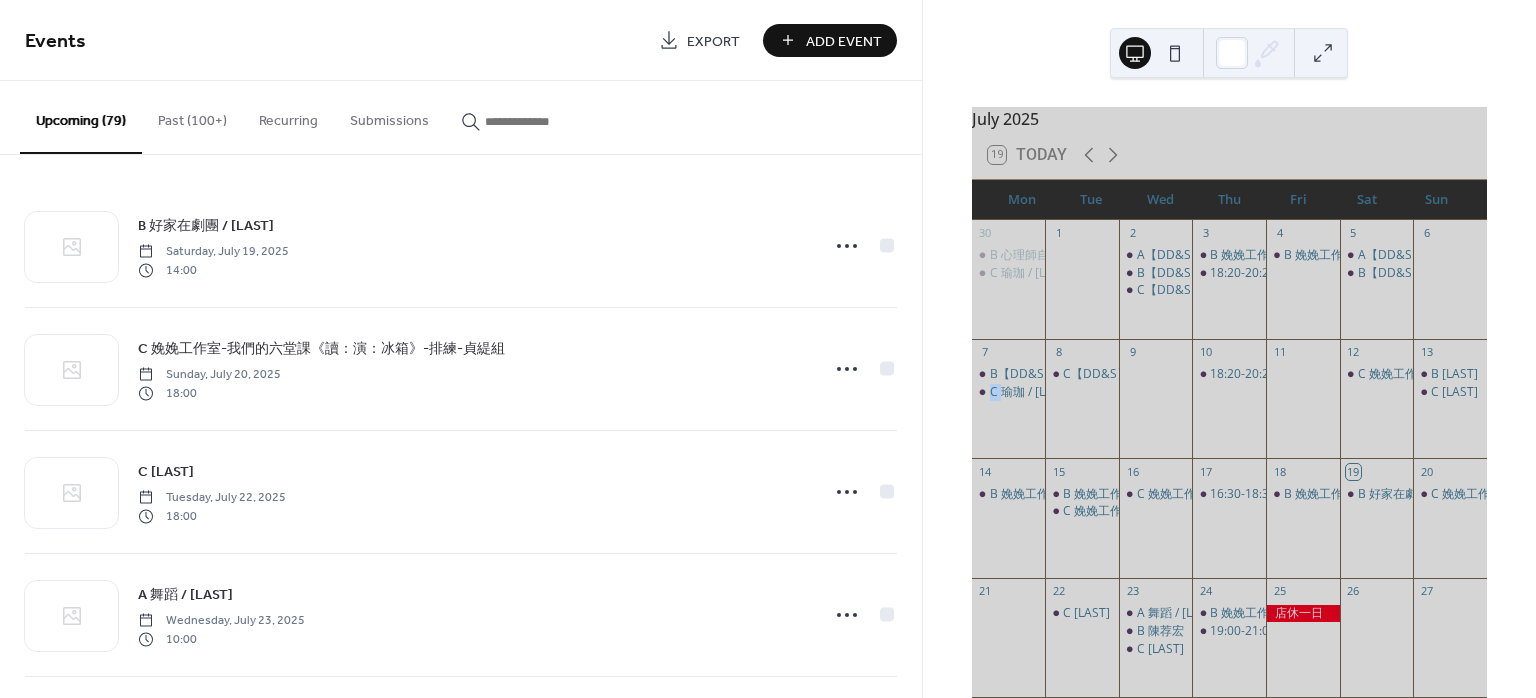 click on "Upcoming (79)" at bounding box center [81, 117] 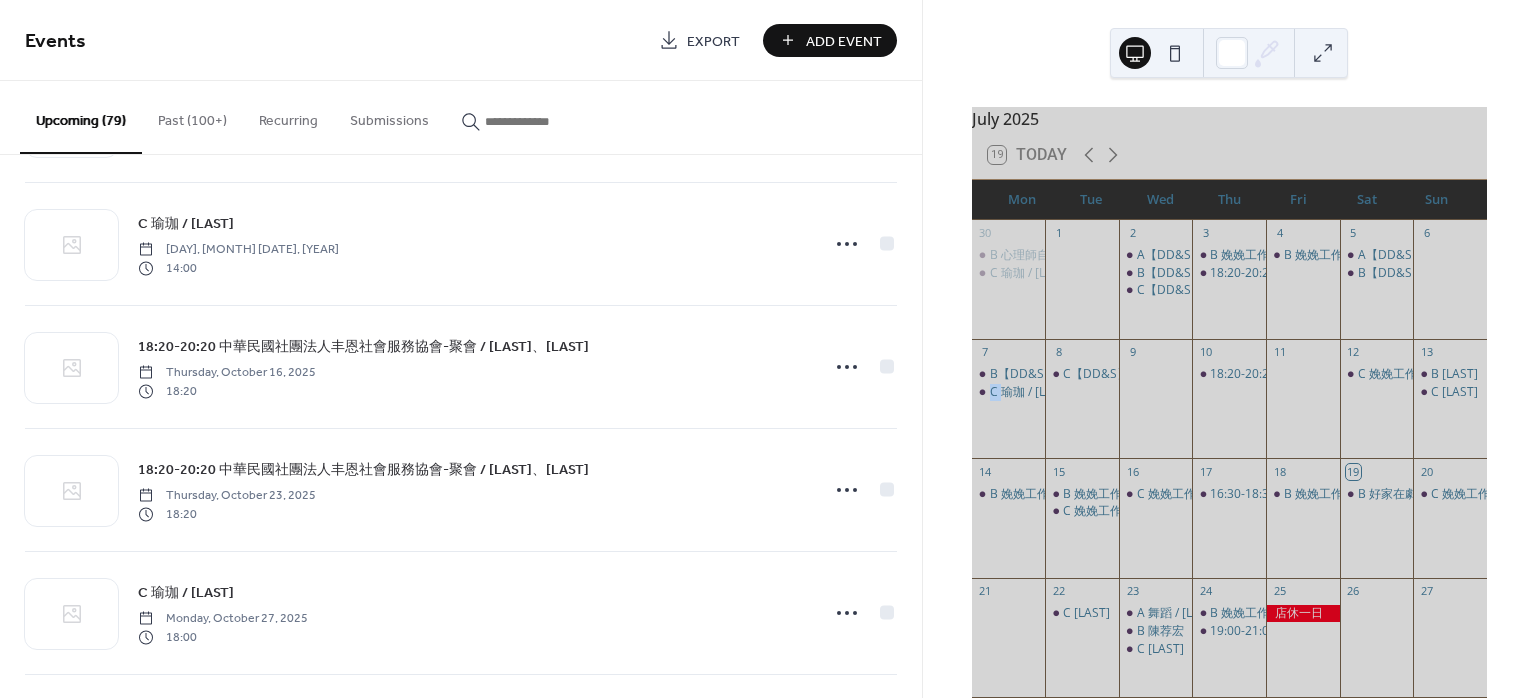 scroll, scrollTop: 5927, scrollLeft: 0, axis: vertical 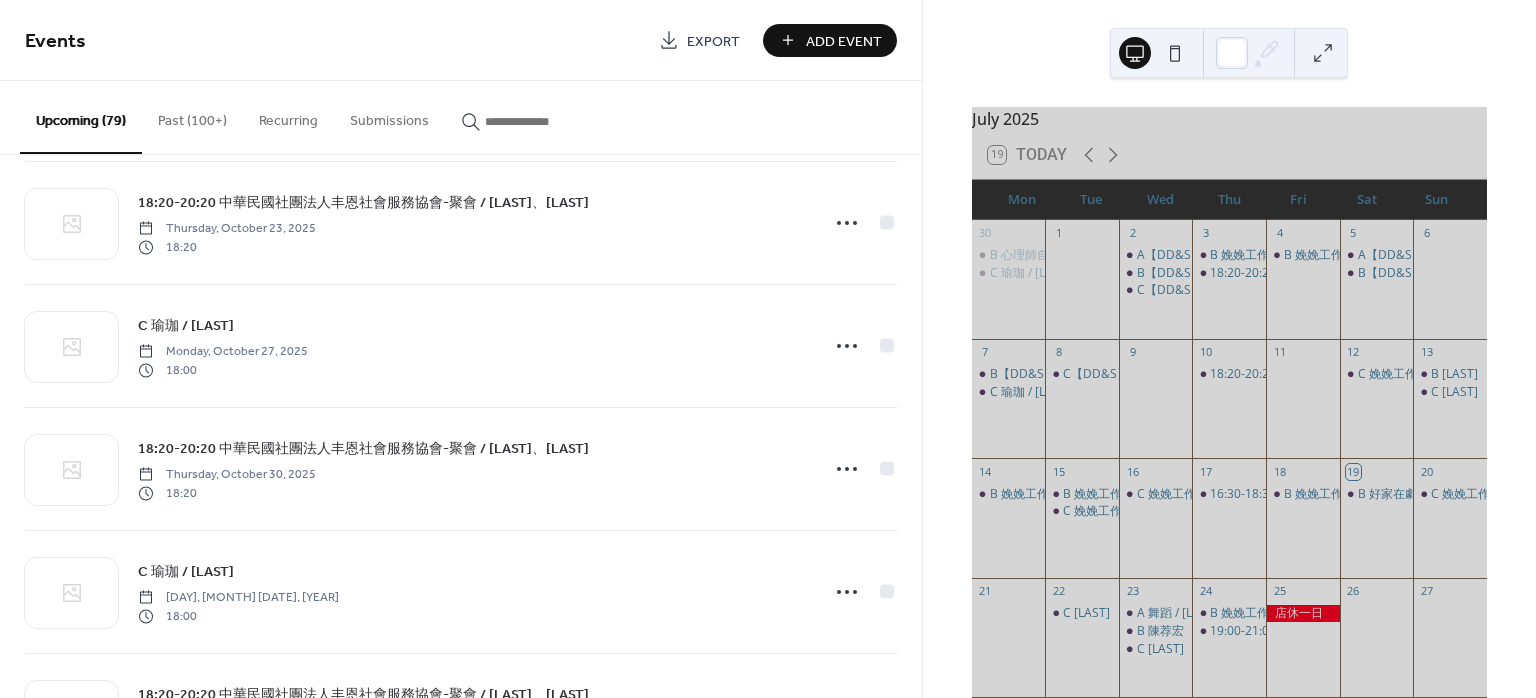 click on "B【DD&S】/ [LAST] C 瑜珈 / [LAST]" at bounding box center [1009, 408] 